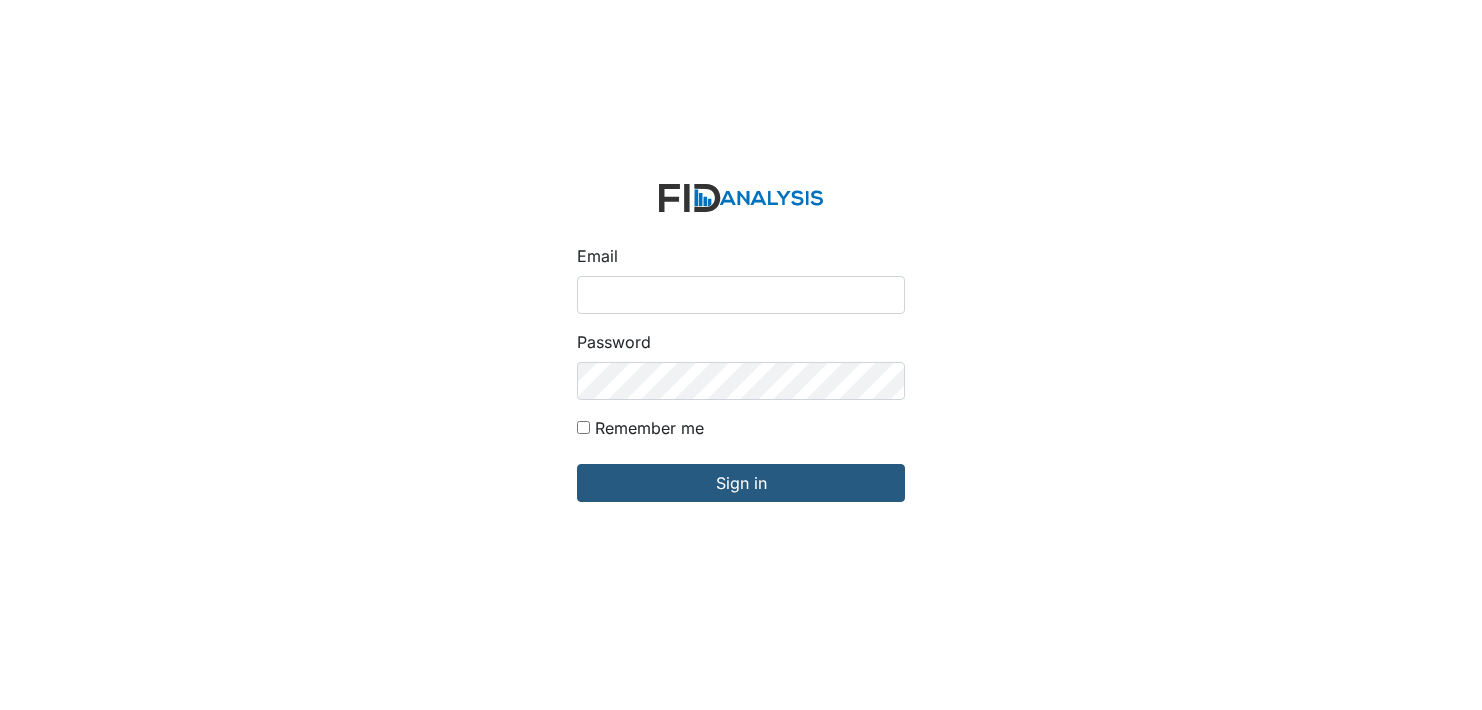 scroll, scrollTop: 0, scrollLeft: 0, axis: both 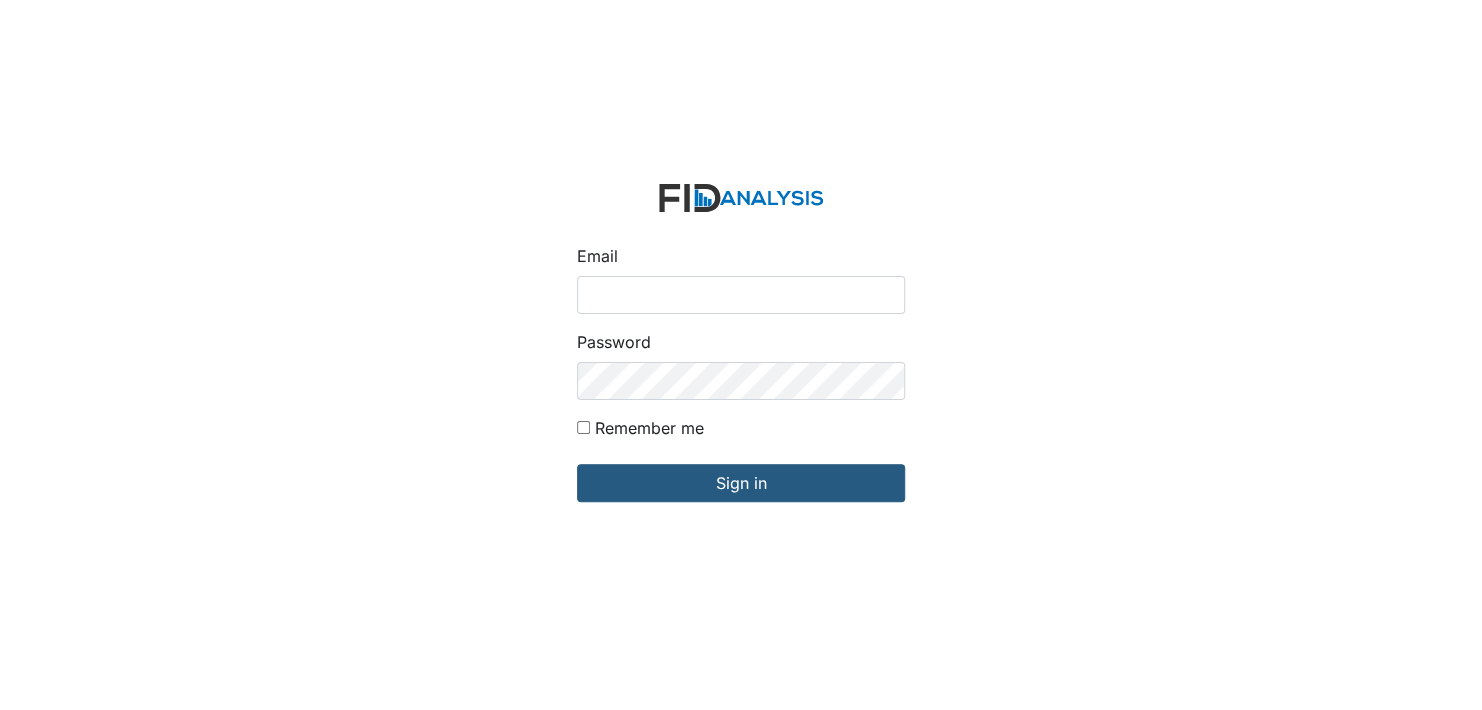 click on "Email" at bounding box center [741, 295] 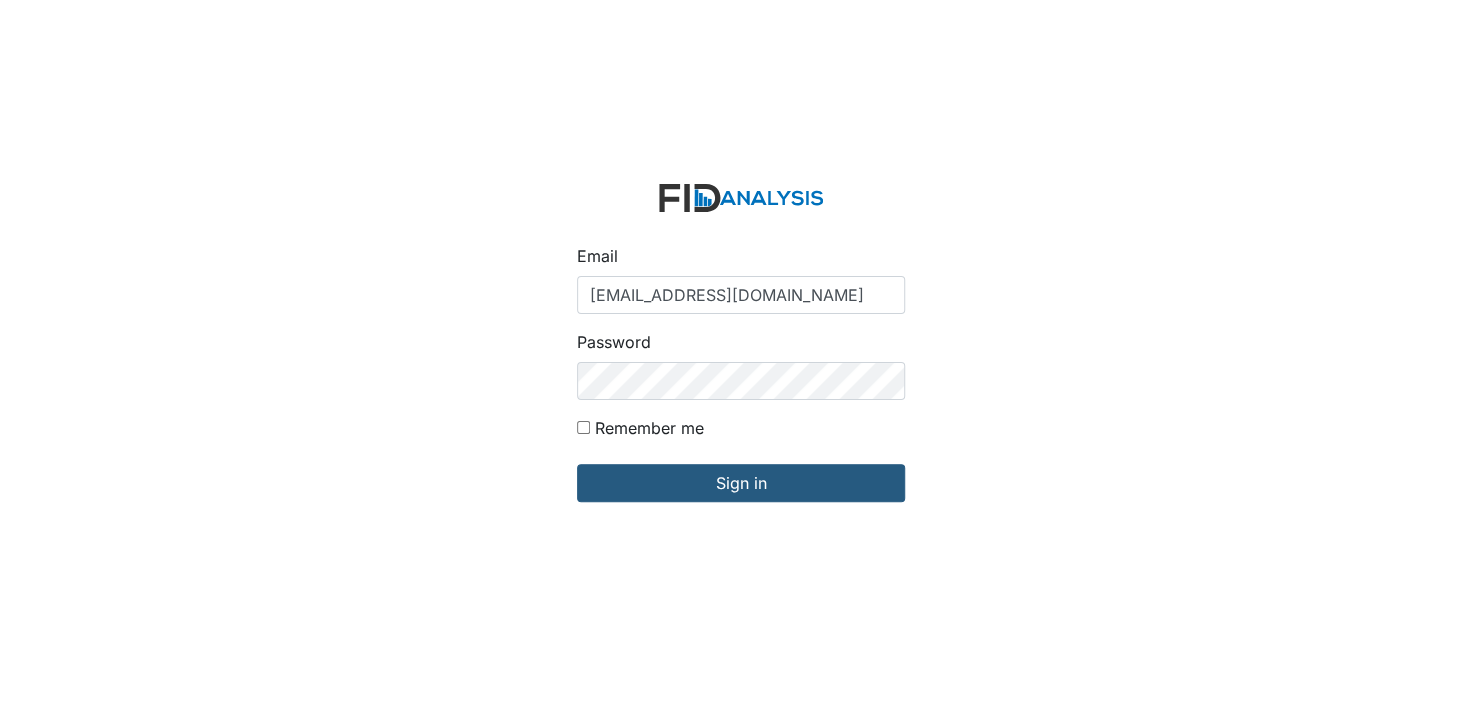 click on "Email
[EMAIL_ADDRESS][DOMAIN_NAME]
Password
Remember me
Sign in" at bounding box center (741, 355) 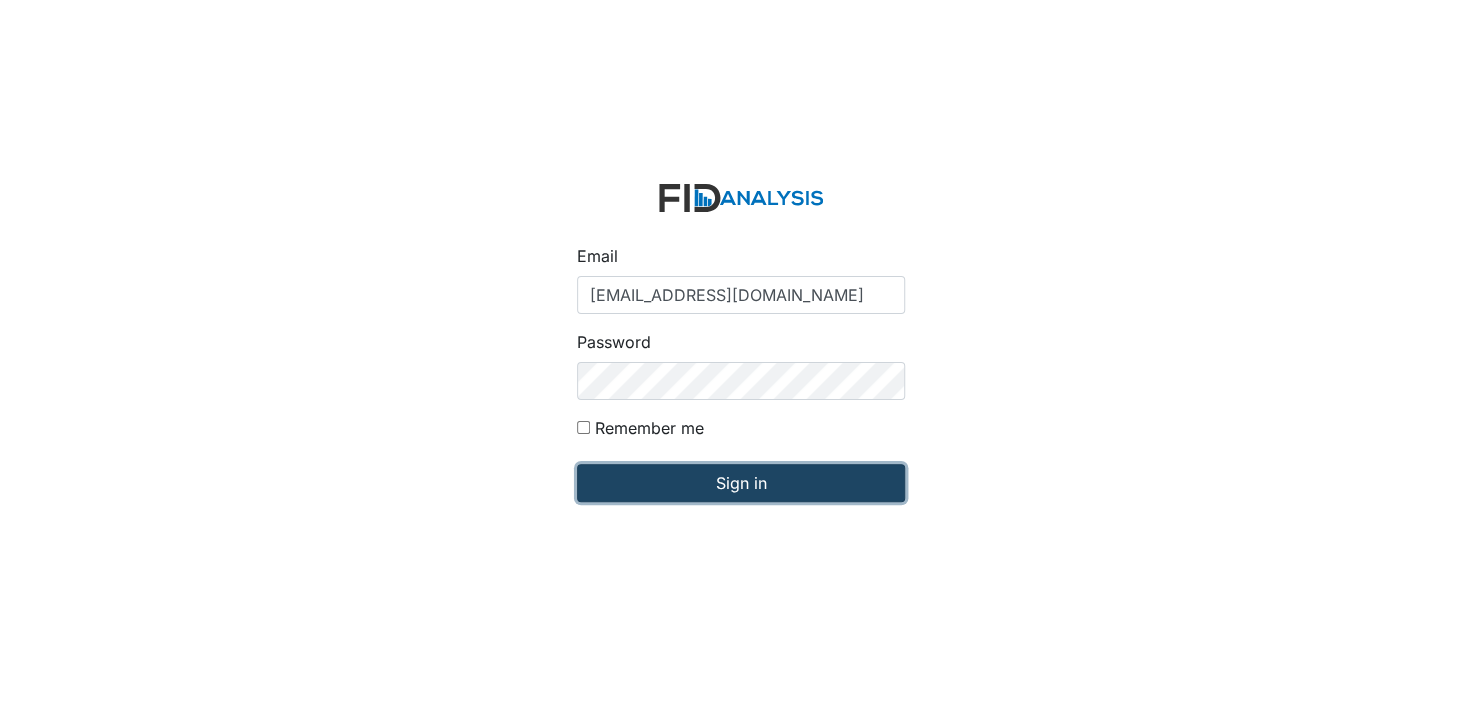 click on "Sign in" at bounding box center (741, 483) 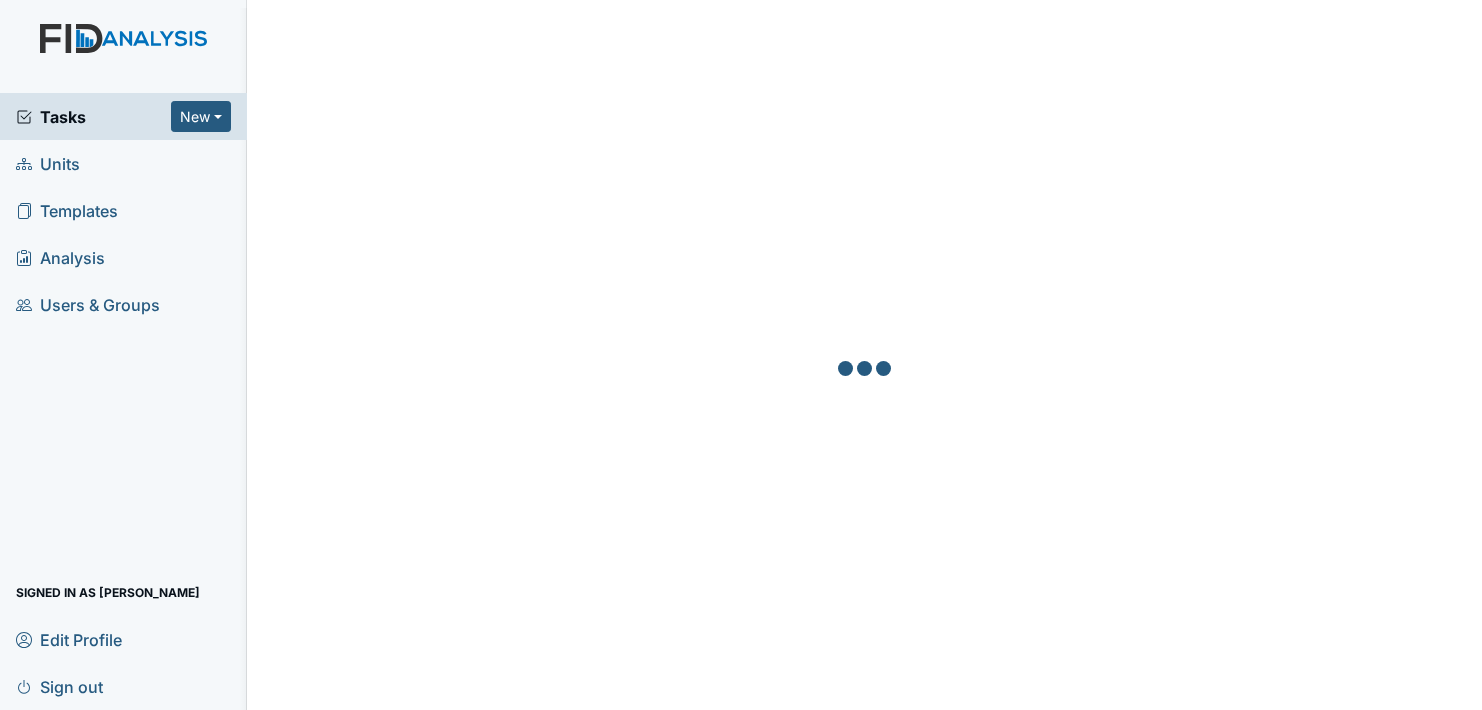 scroll, scrollTop: 0, scrollLeft: 0, axis: both 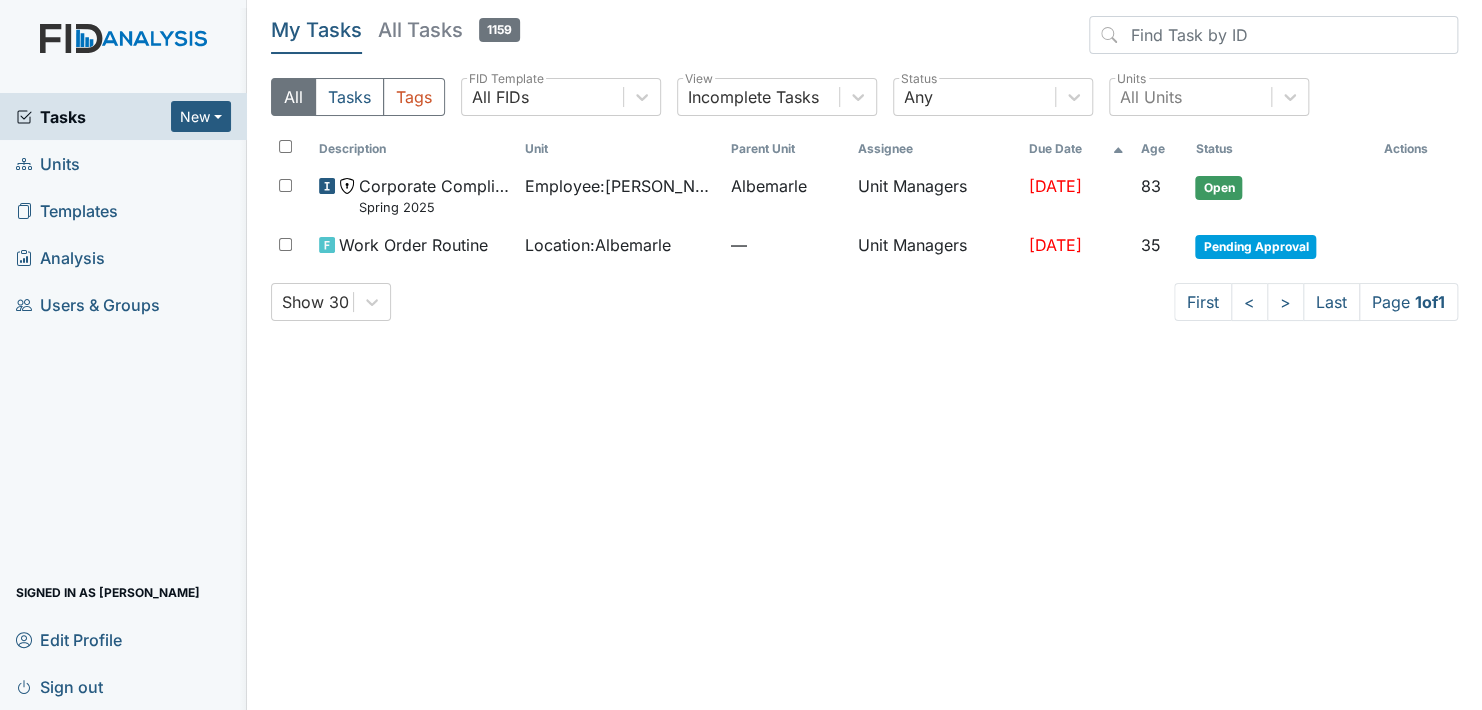 click on "Units" at bounding box center (123, 163) 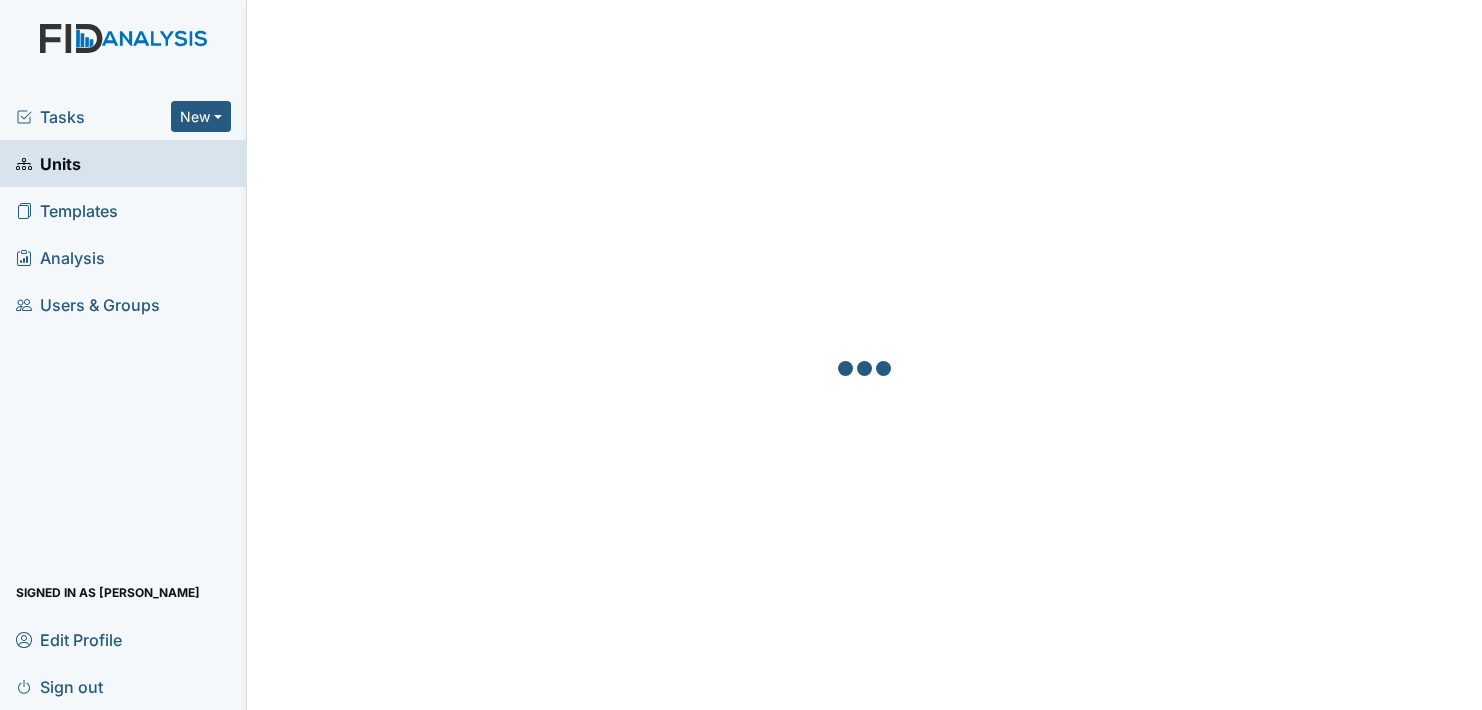 scroll, scrollTop: 0, scrollLeft: 0, axis: both 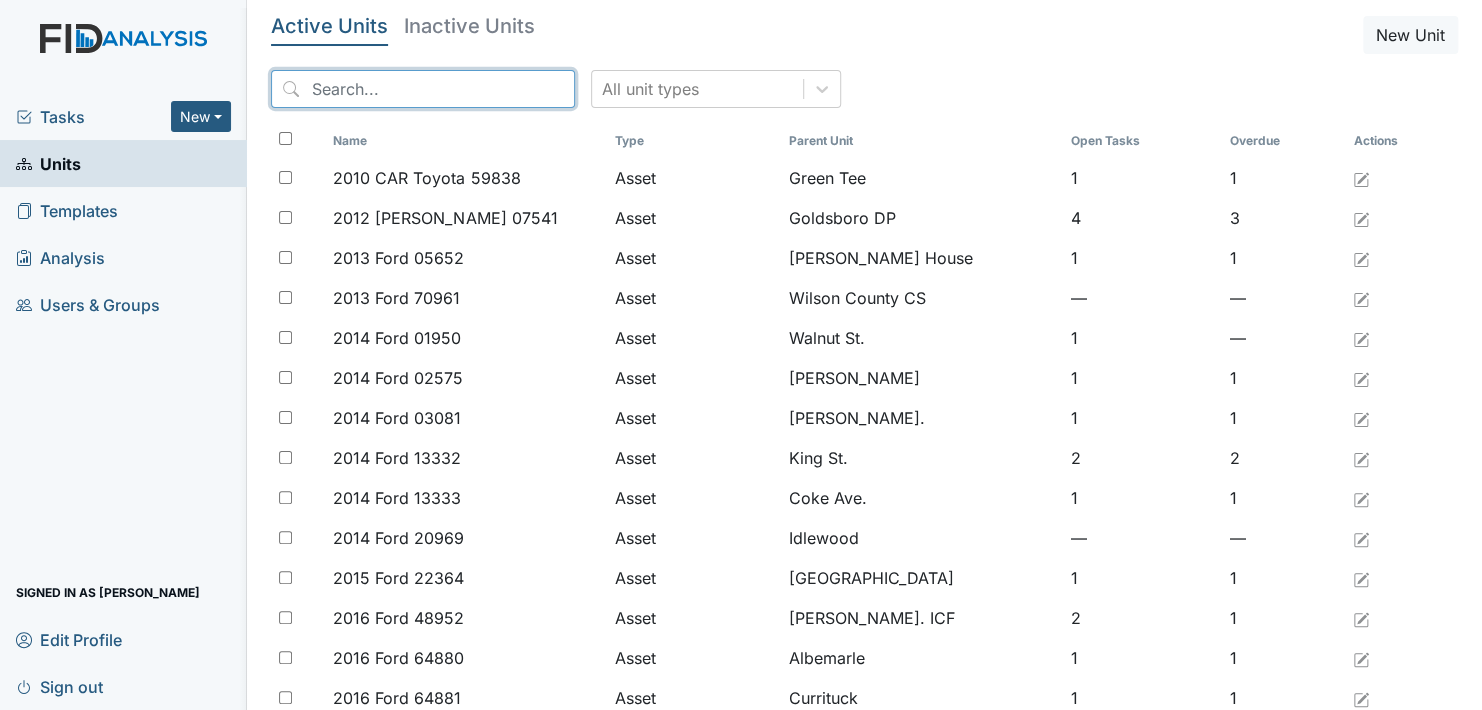 click at bounding box center (423, 89) 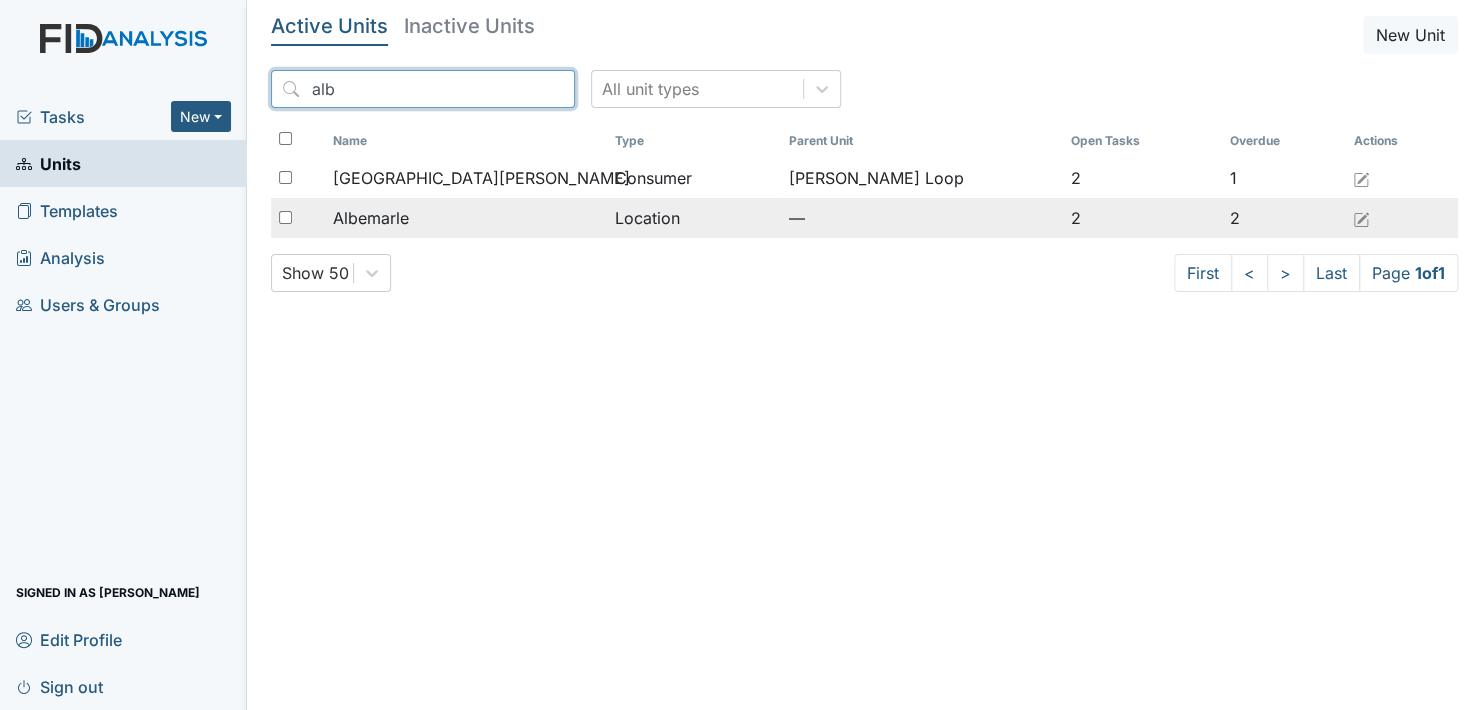type on "alb" 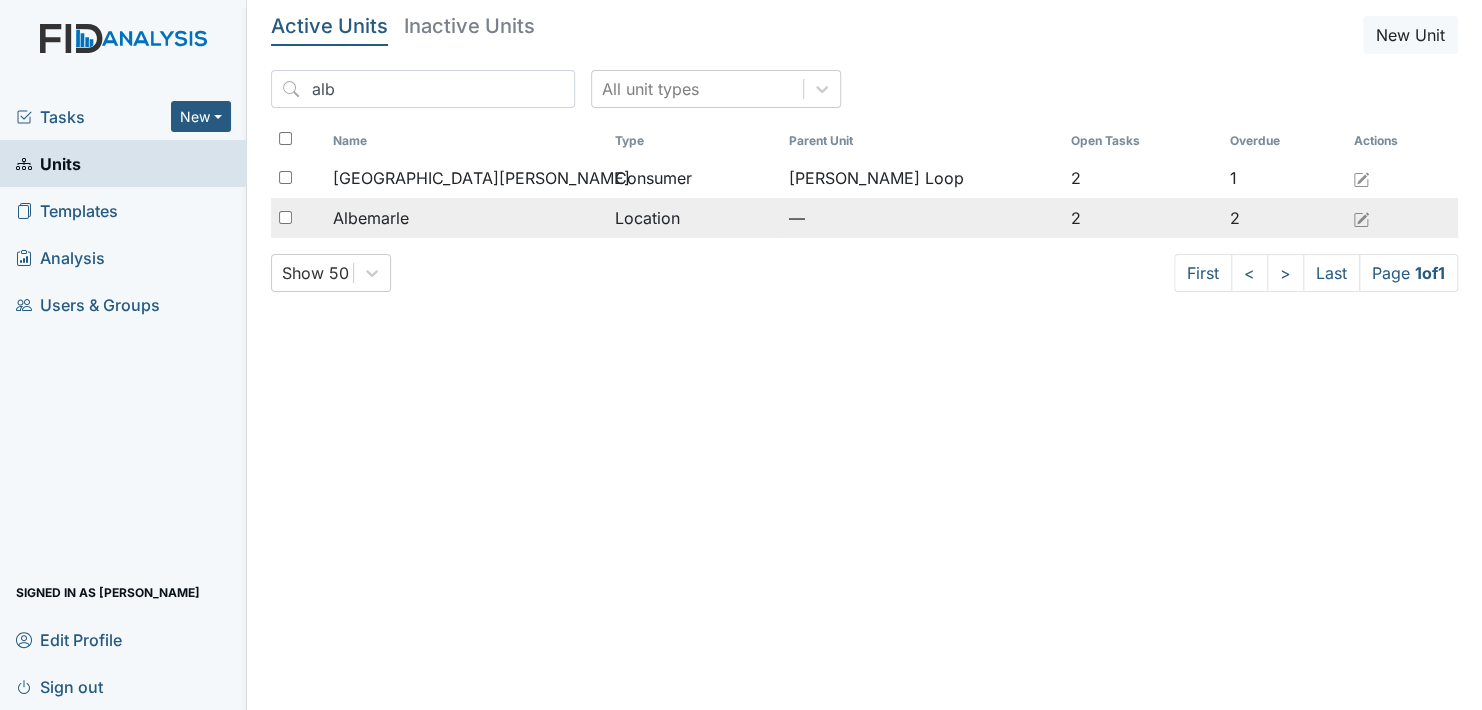 click on "Albemarle" at bounding box center (371, 218) 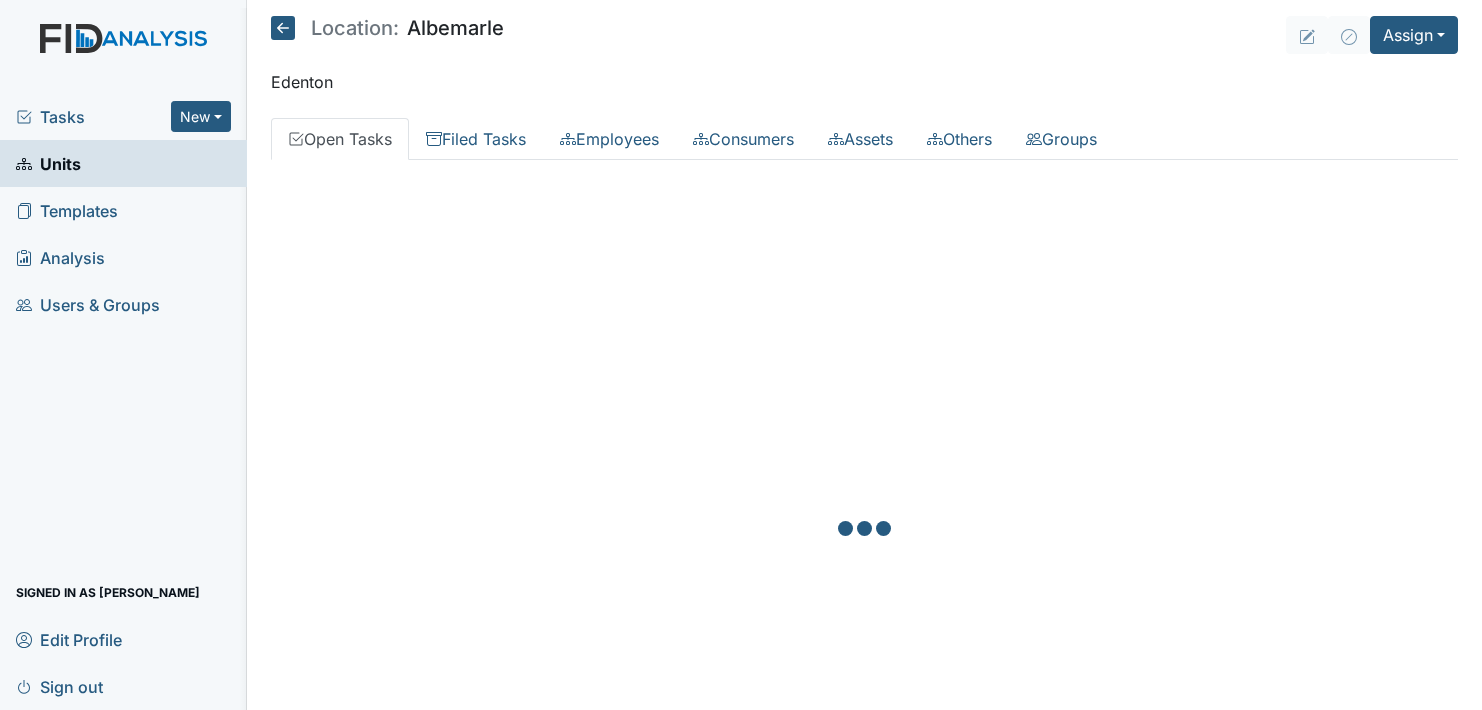 scroll, scrollTop: 0, scrollLeft: 0, axis: both 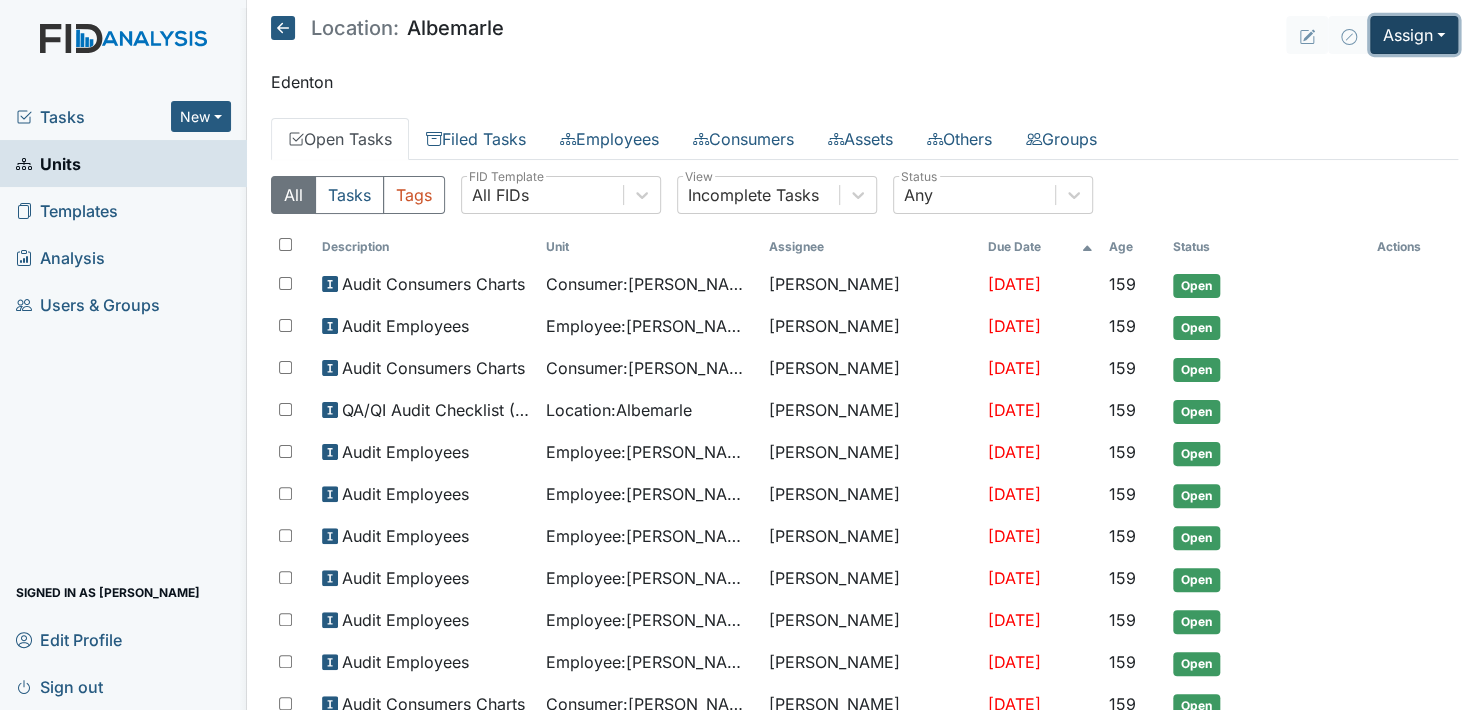click on "Assign" at bounding box center [1414, 35] 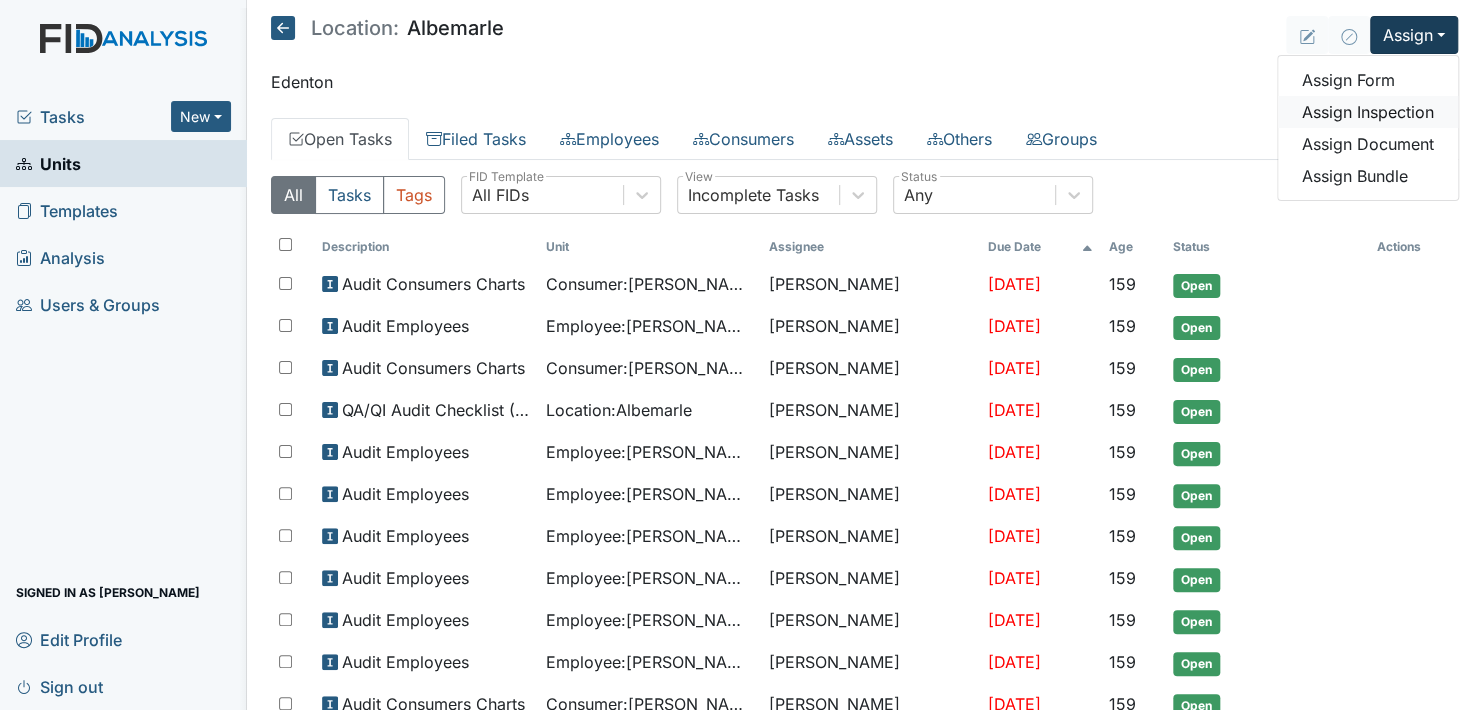 click on "Assign Inspection" at bounding box center [1368, 112] 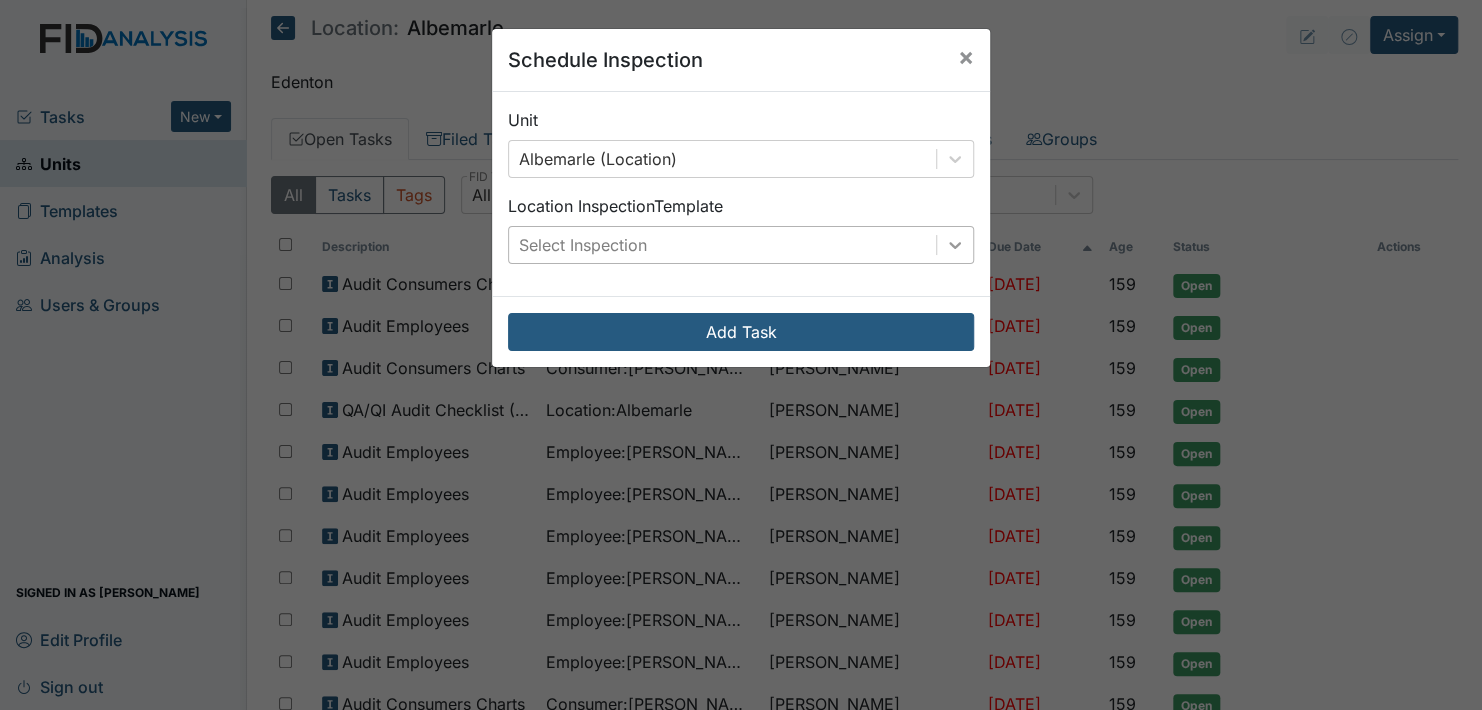 click 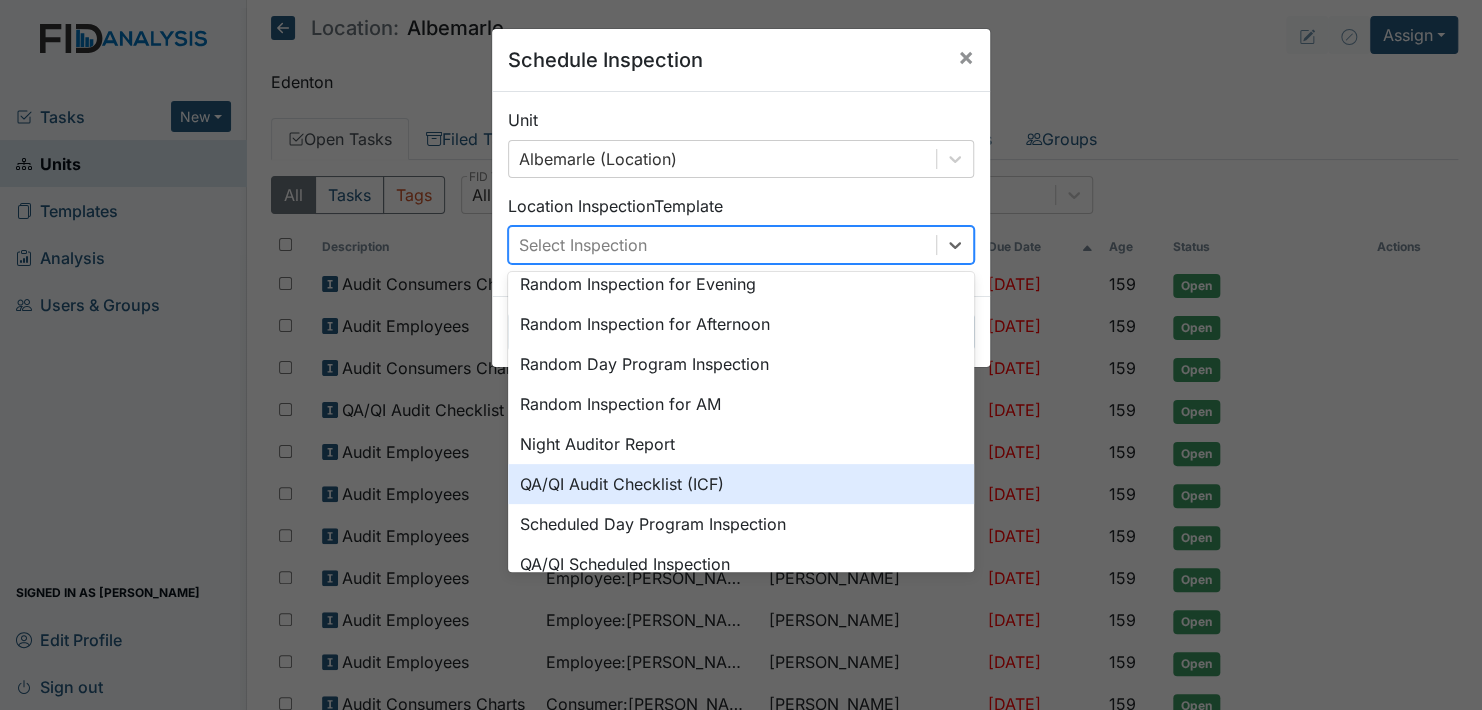 scroll, scrollTop: 0, scrollLeft: 0, axis: both 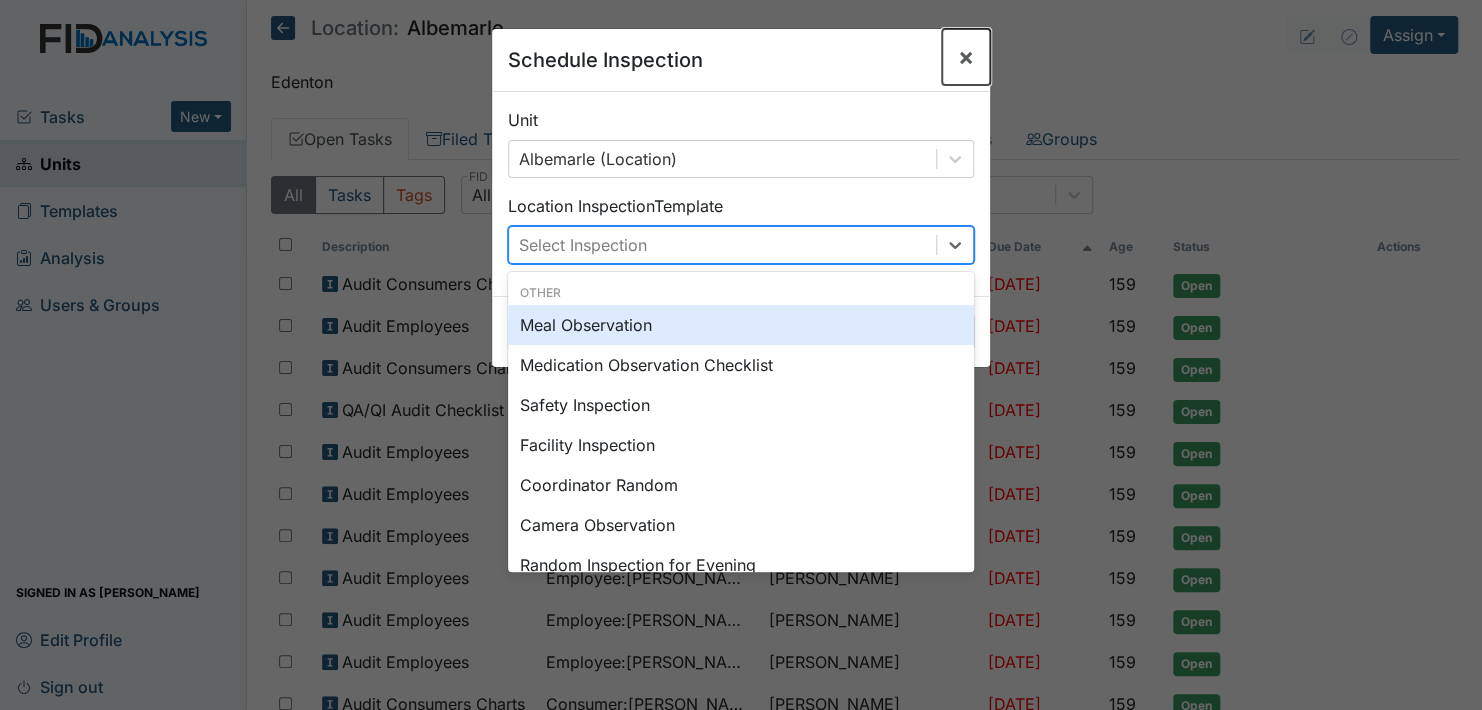 click on "×" at bounding box center [966, 56] 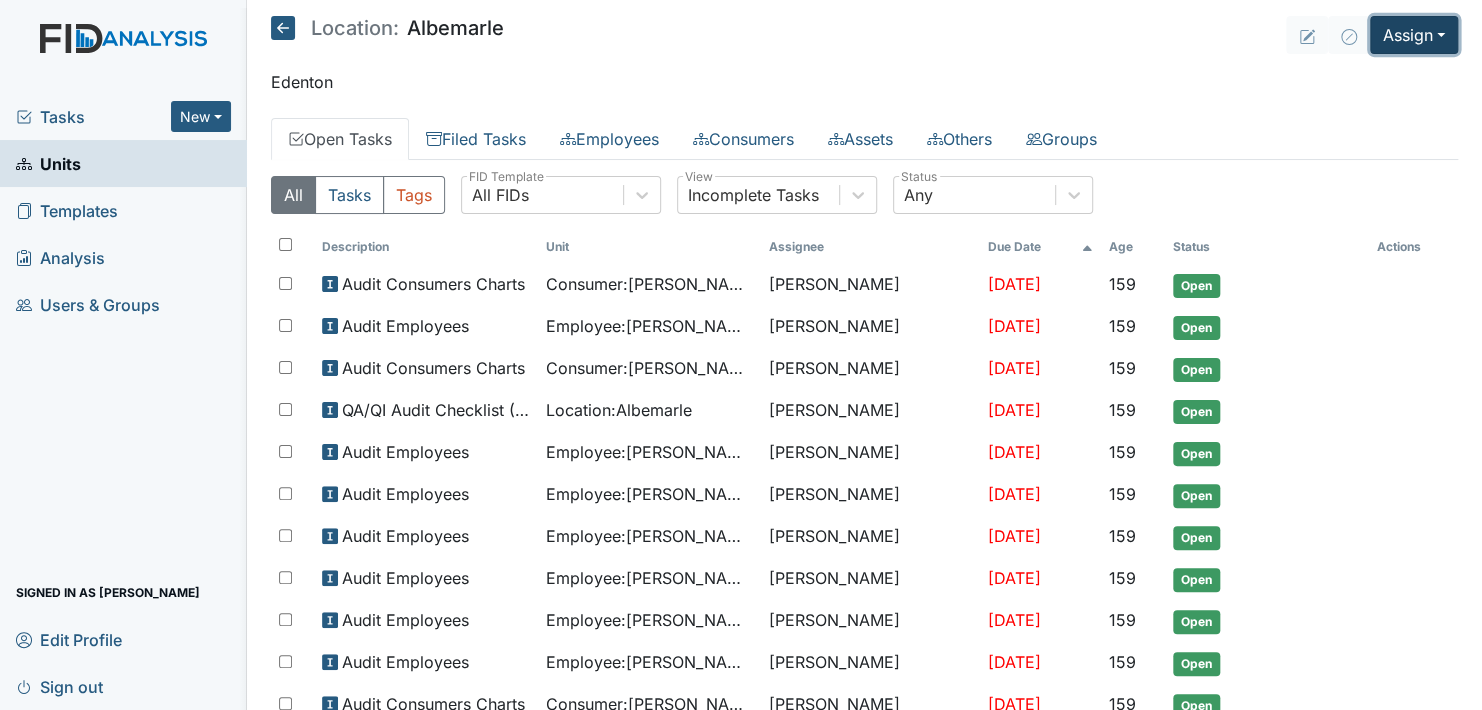 click on "Assign" at bounding box center (1414, 35) 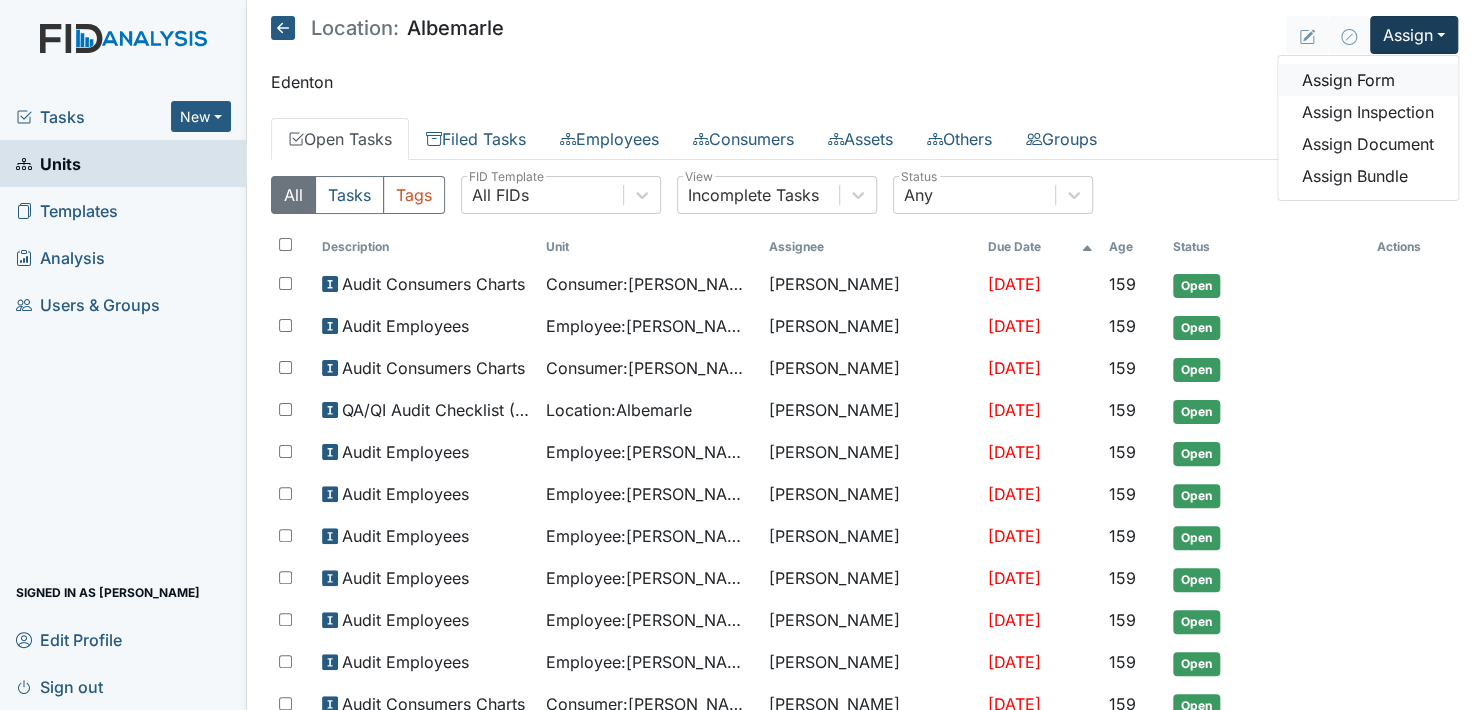 click on "Assign Form" at bounding box center (1368, 80) 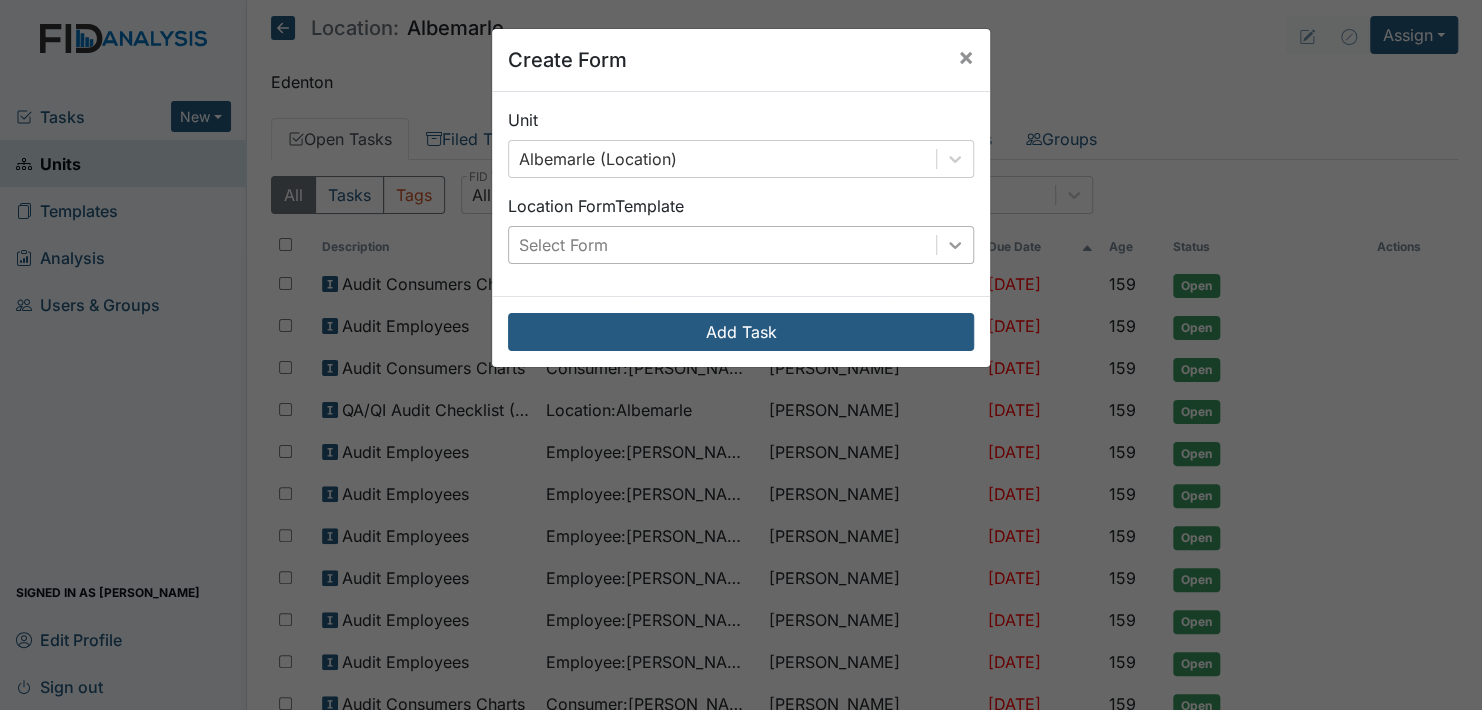 click 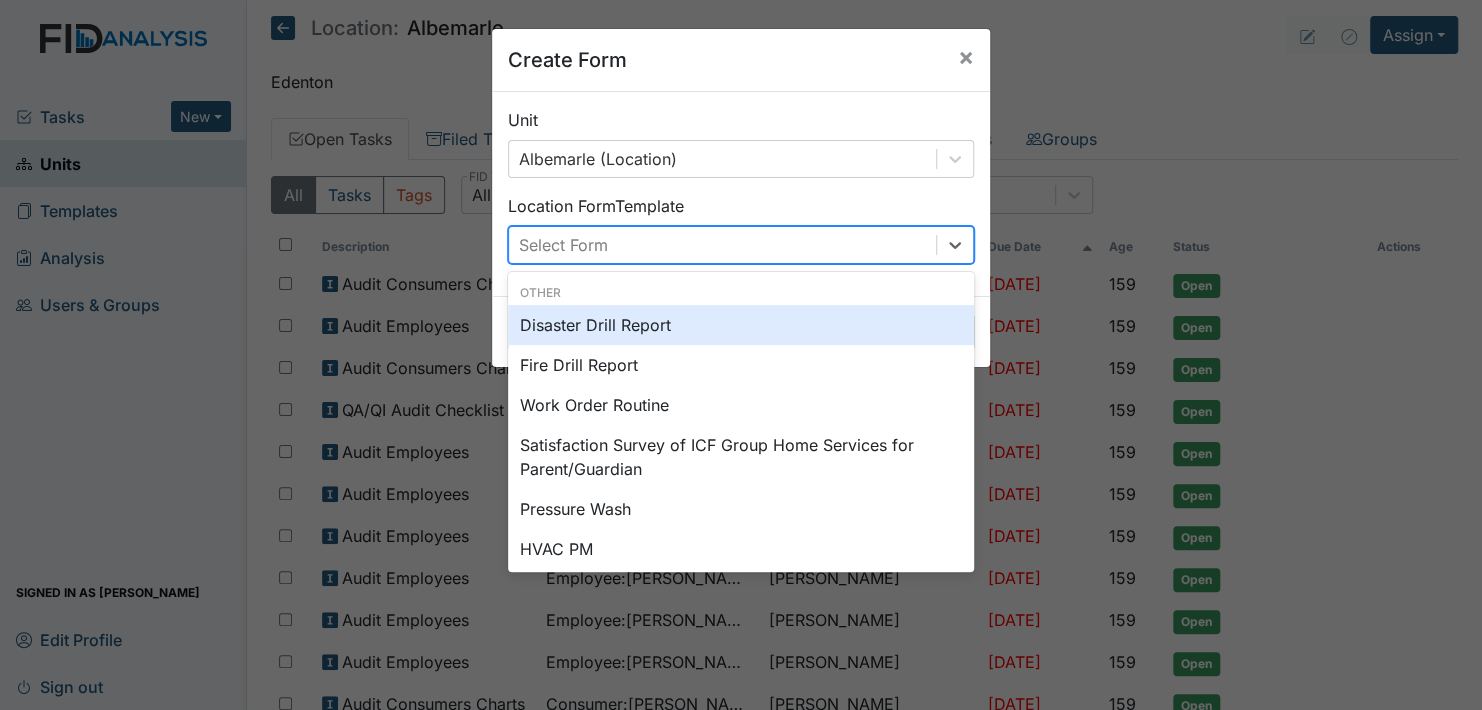 click on "Disaster Drill Report" at bounding box center [741, 325] 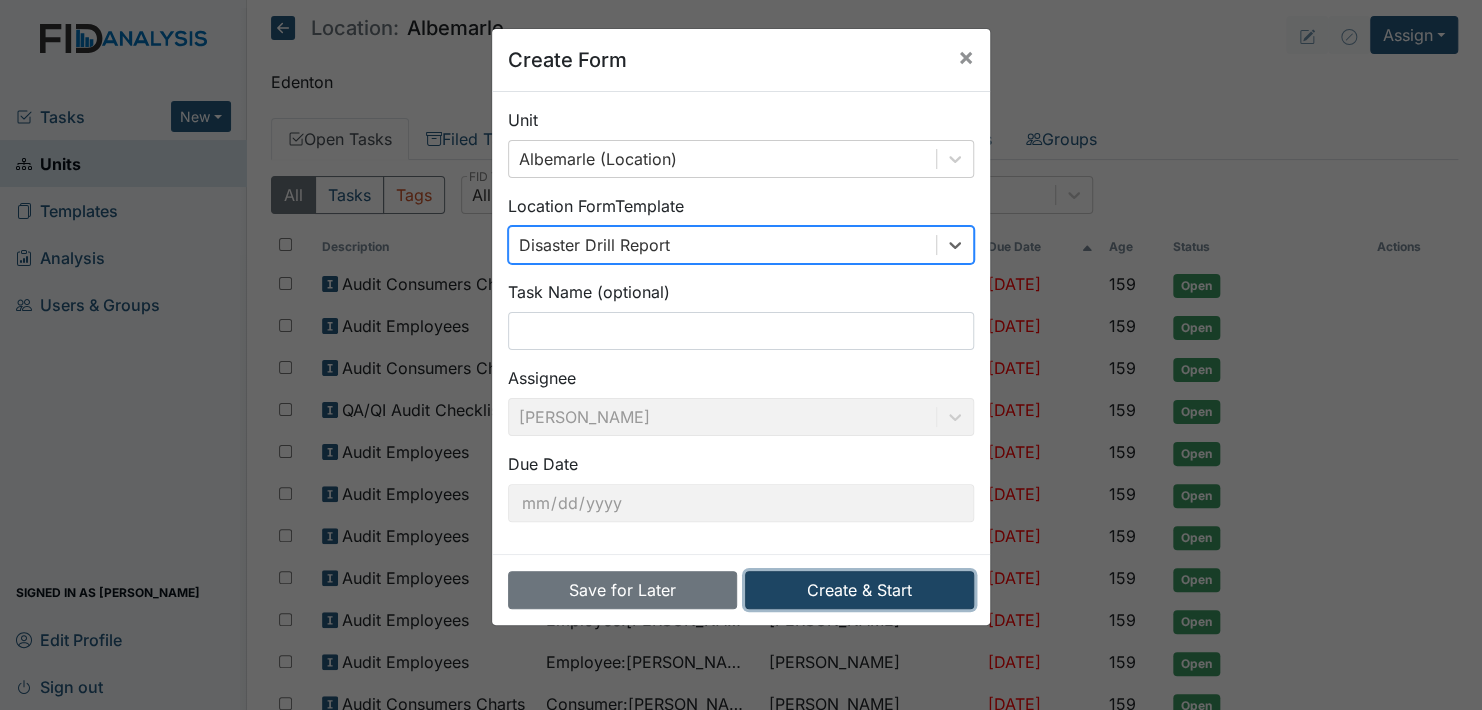 click on "Create & Start" at bounding box center [859, 590] 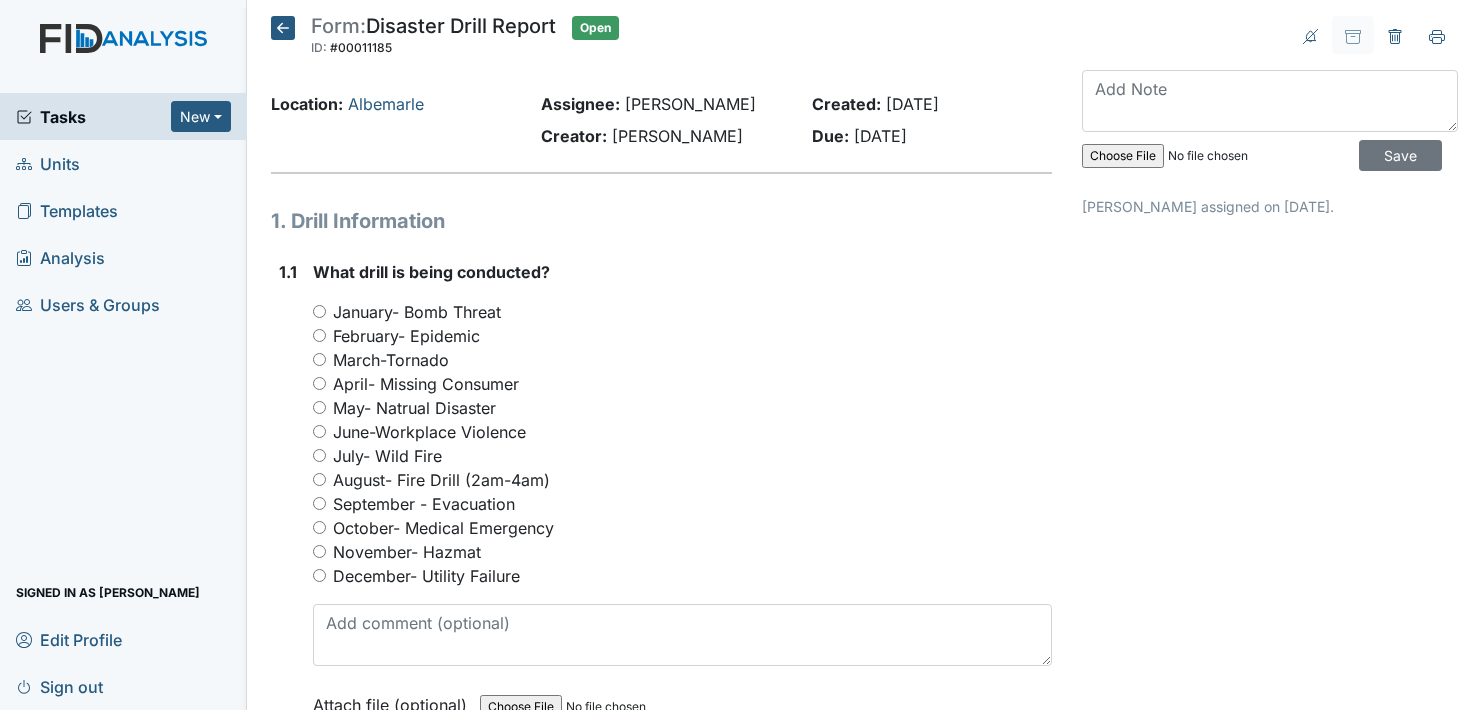 scroll, scrollTop: 0, scrollLeft: 0, axis: both 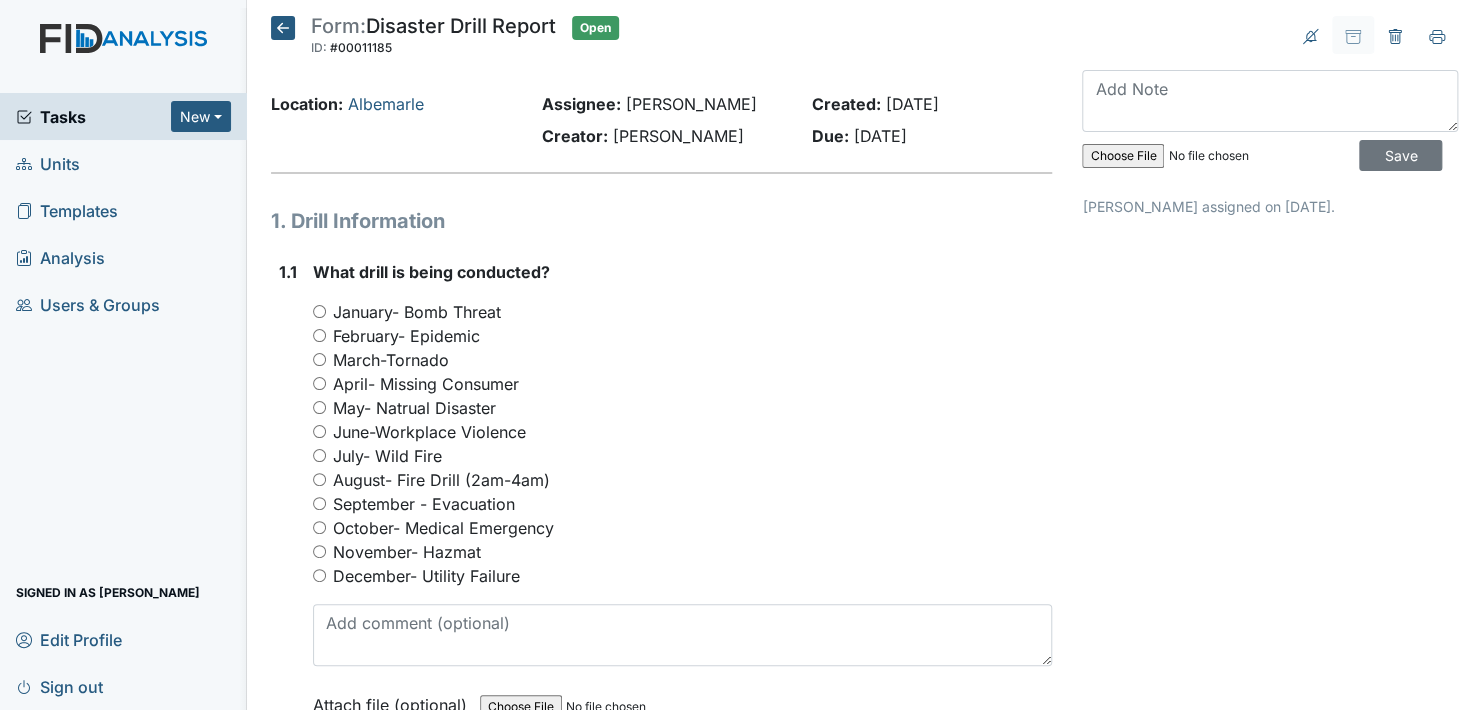 click on "July- Wild Fire" at bounding box center (319, 455) 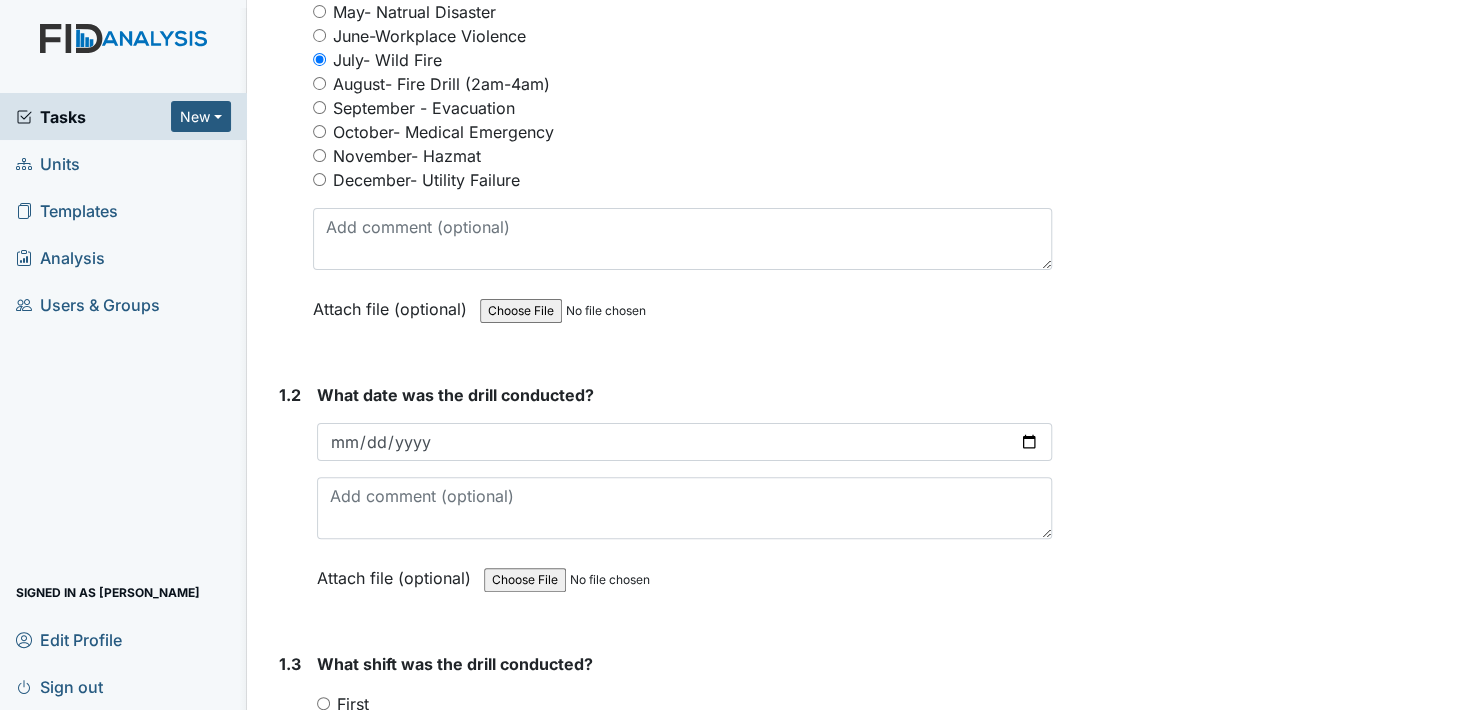 scroll, scrollTop: 400, scrollLeft: 0, axis: vertical 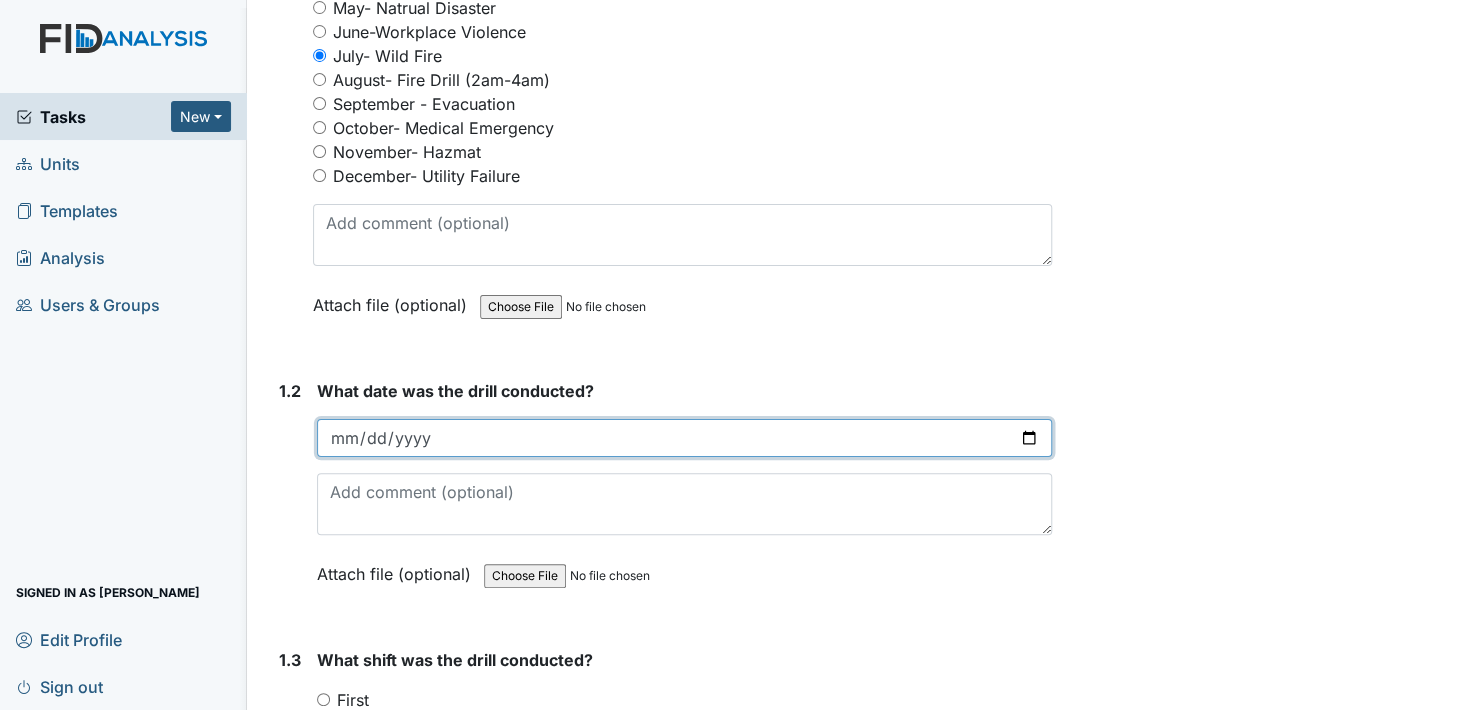 click at bounding box center [684, 438] 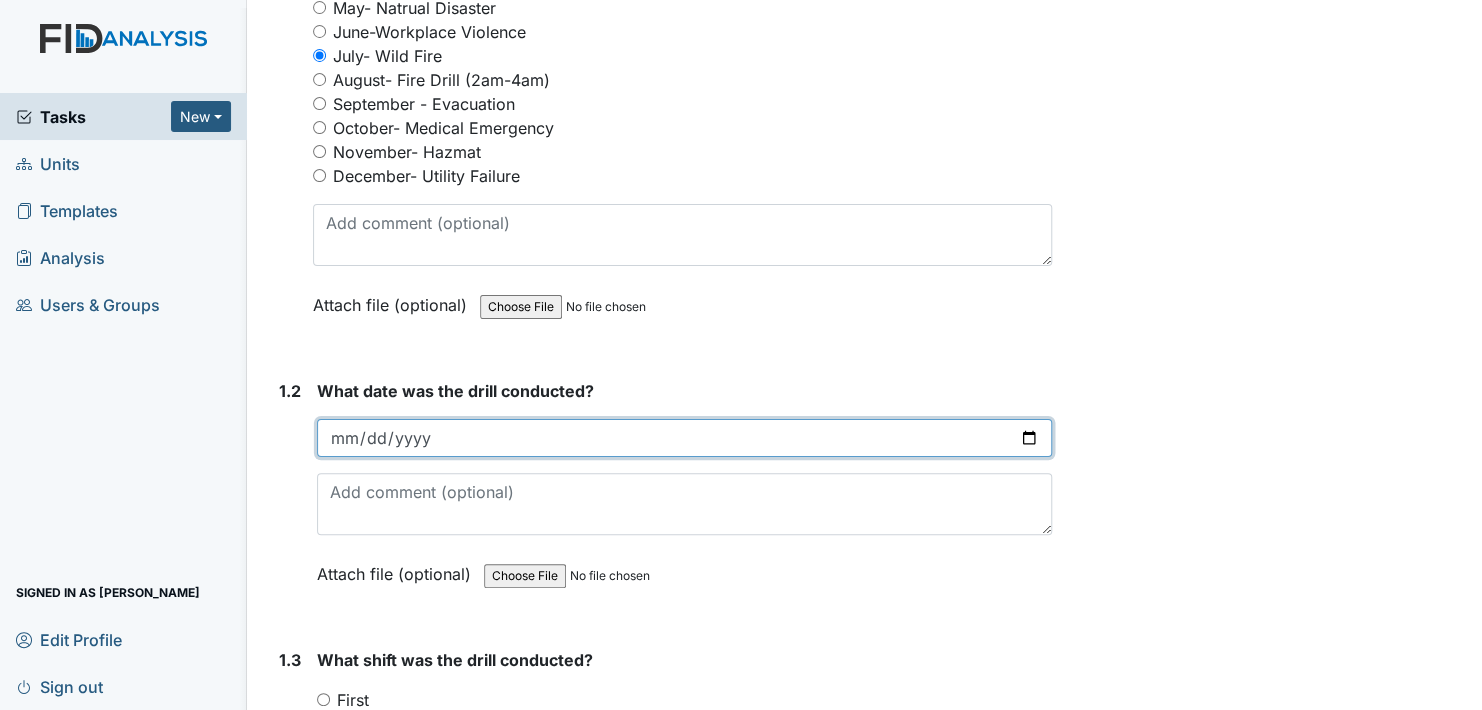 type on "2025-07-22" 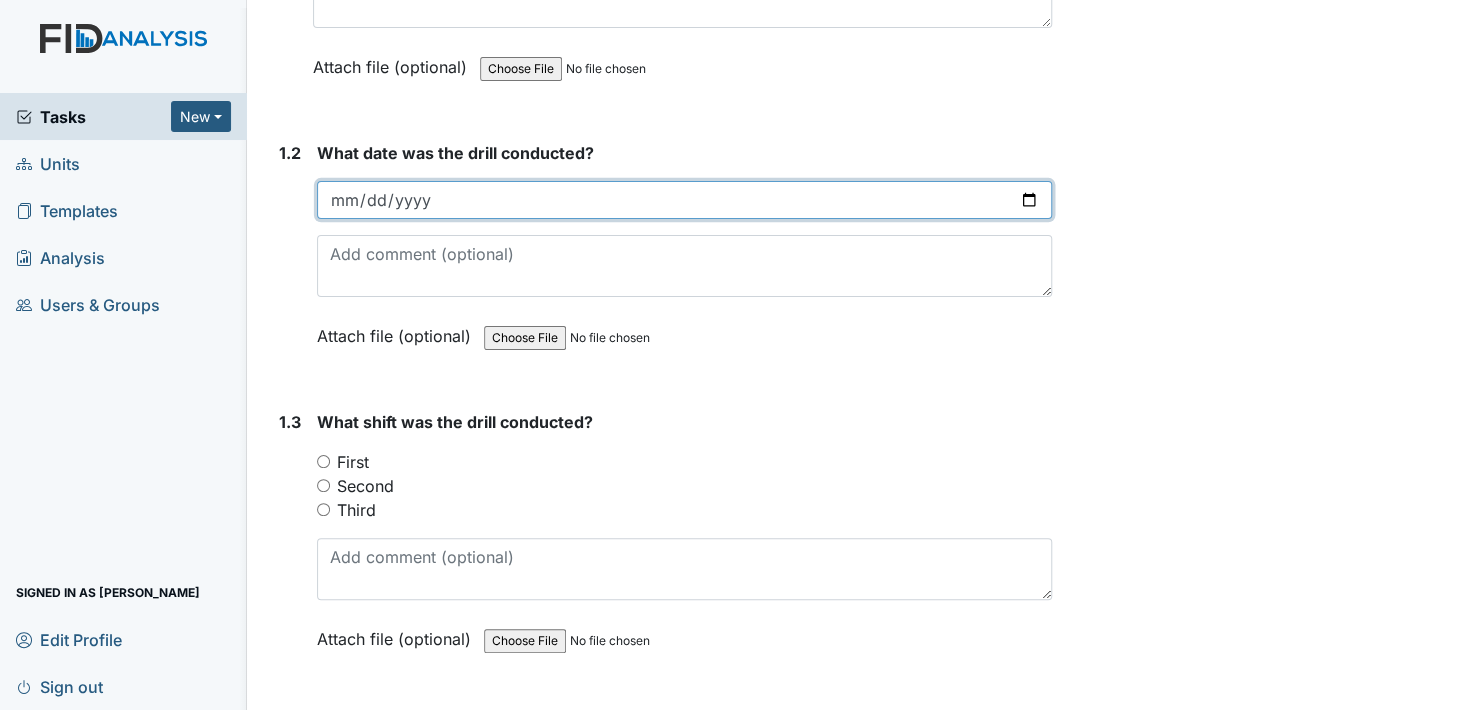 scroll, scrollTop: 700, scrollLeft: 0, axis: vertical 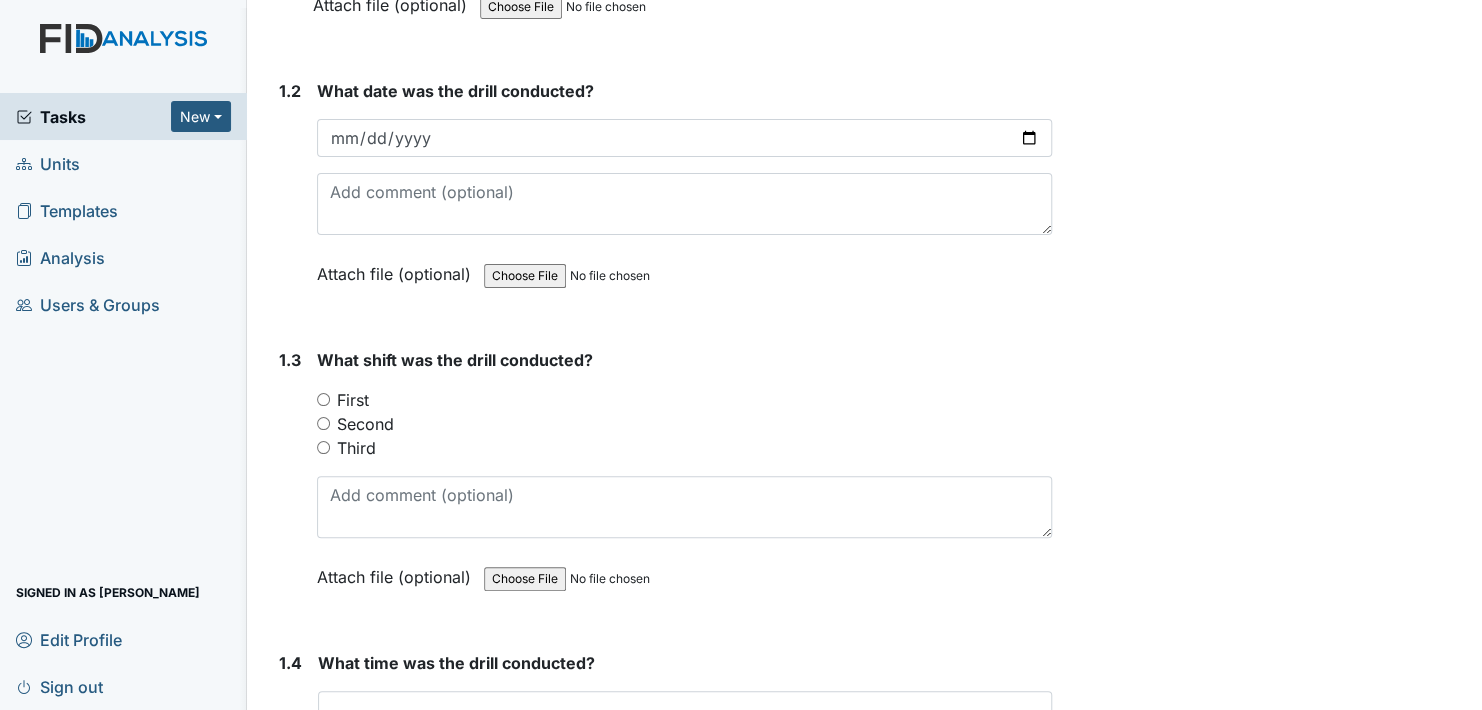 drag, startPoint x: 323, startPoint y: 419, endPoint x: 348, endPoint y: 418, distance: 25.019993 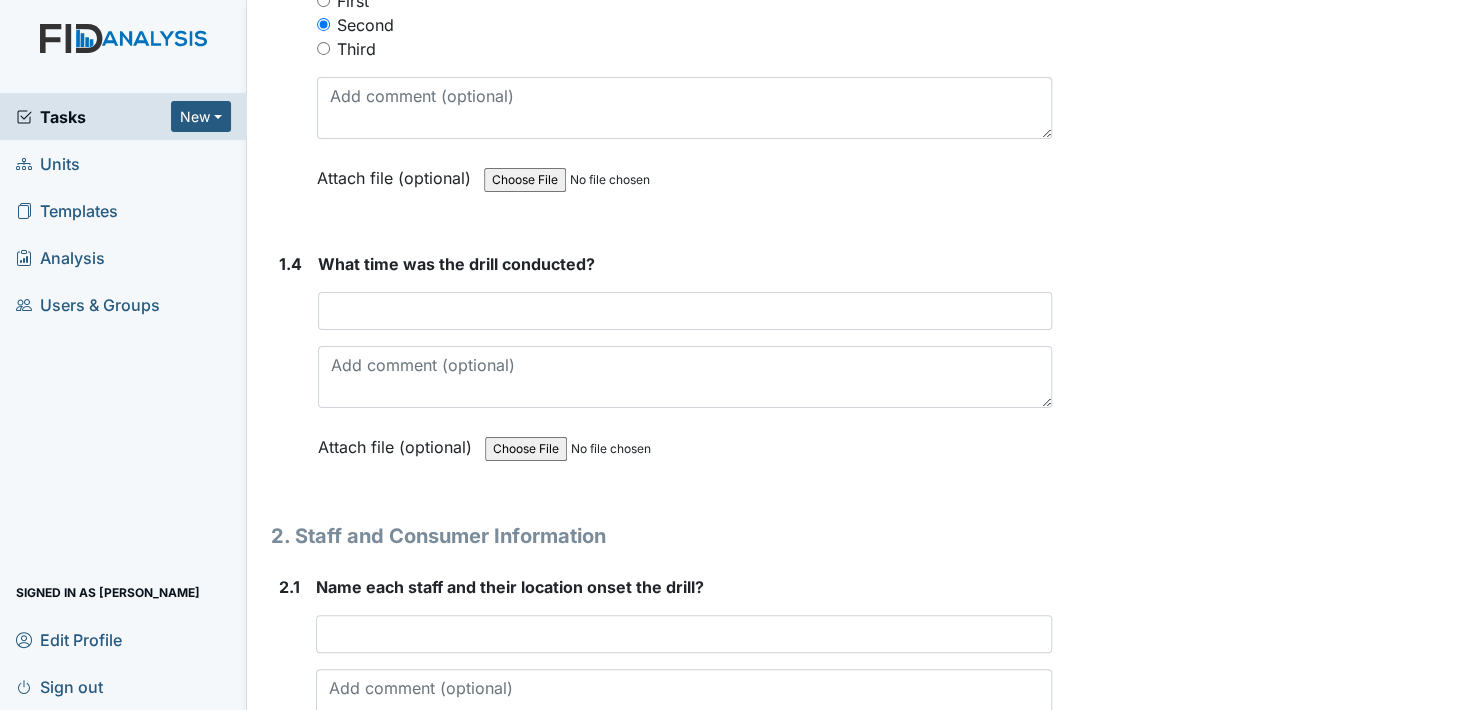 scroll, scrollTop: 1100, scrollLeft: 0, axis: vertical 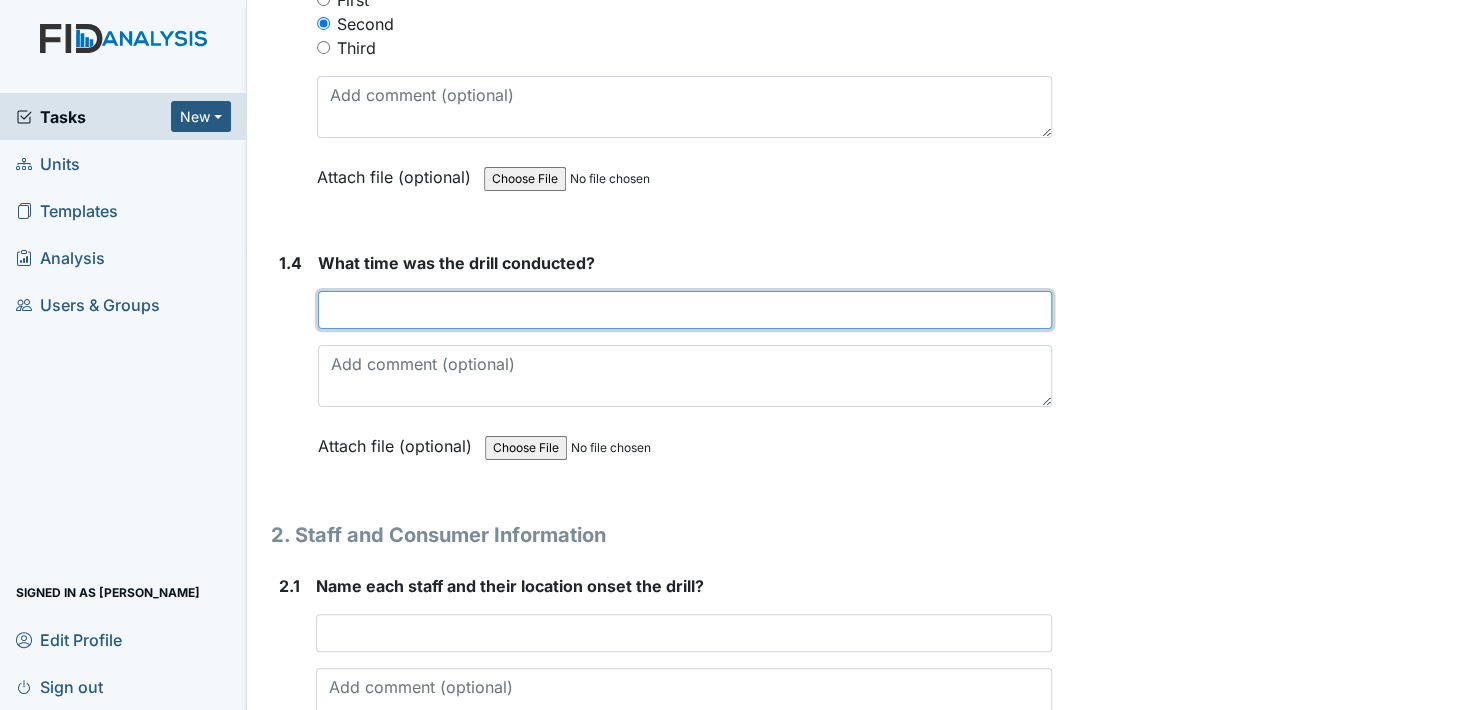 click at bounding box center [685, 310] 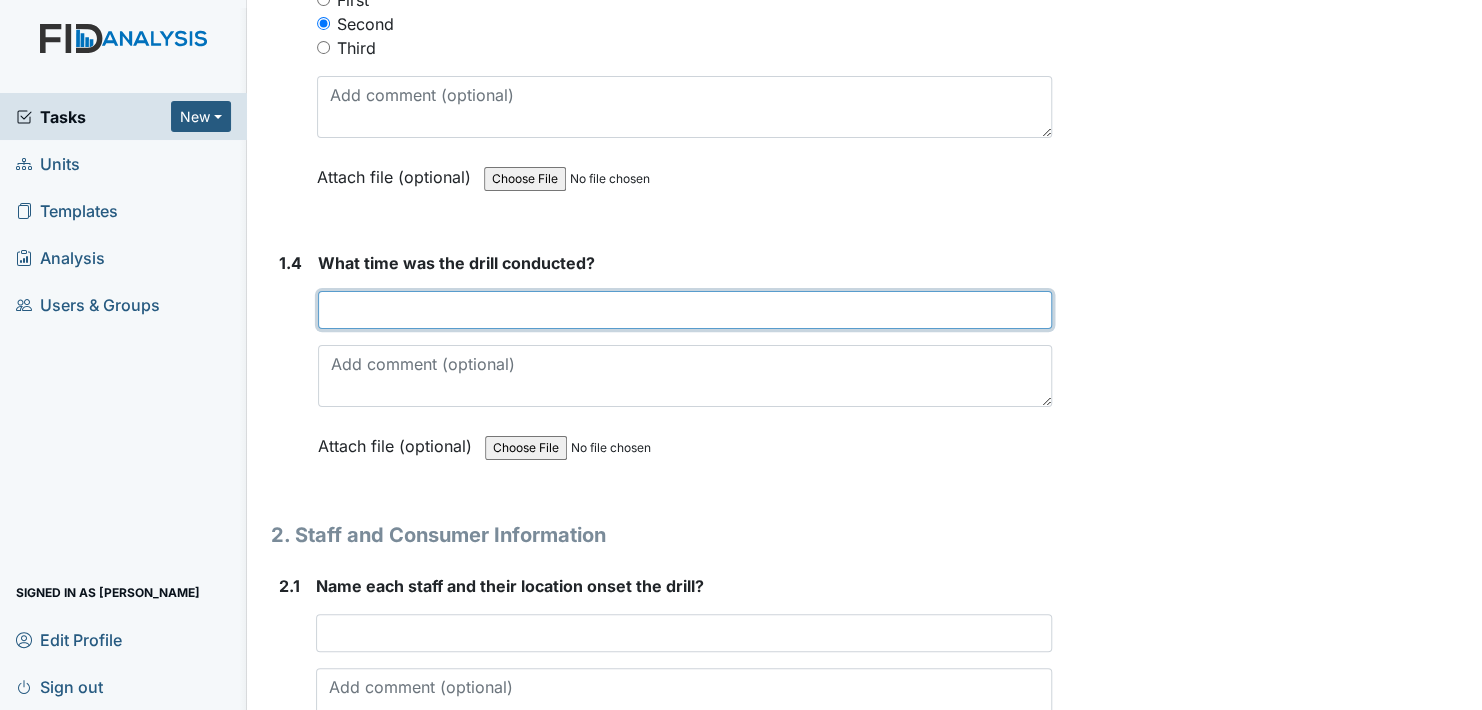 type on "#" 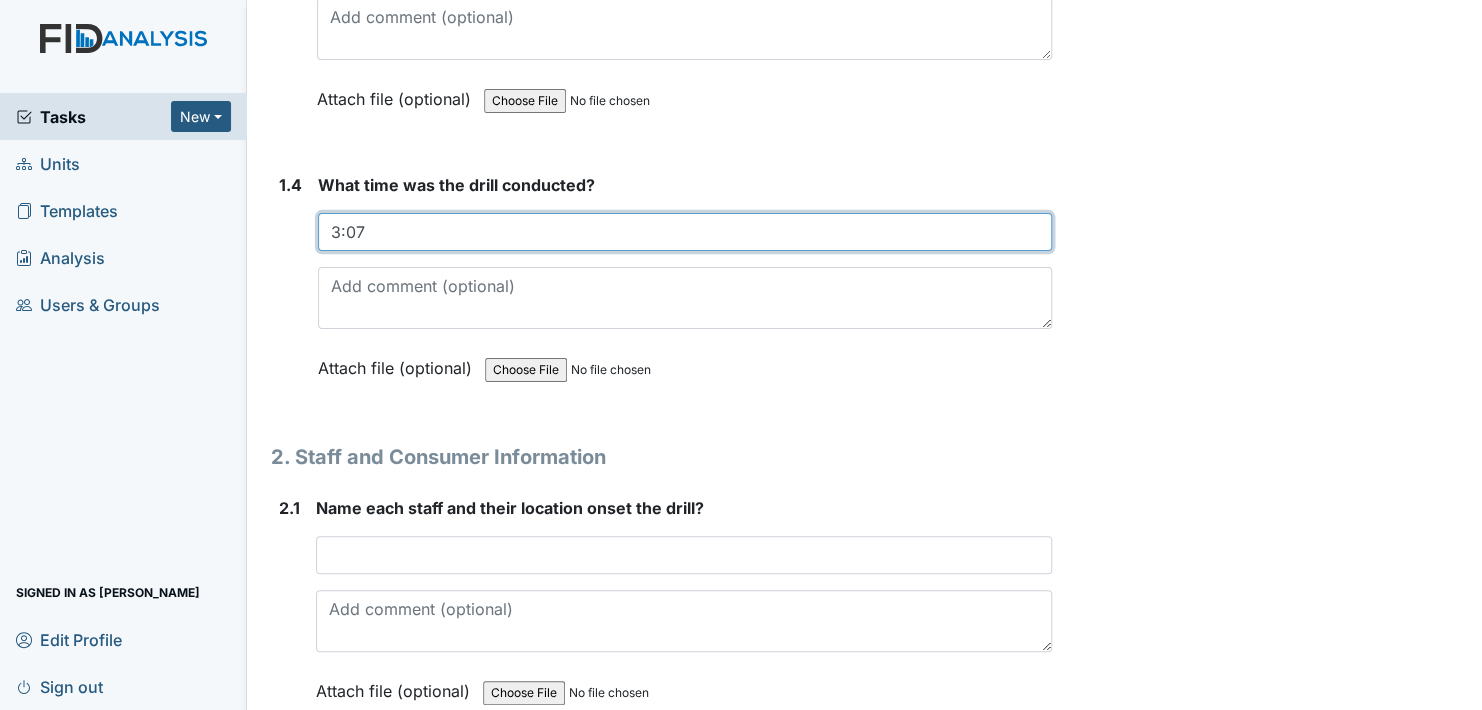 scroll, scrollTop: 1400, scrollLeft: 0, axis: vertical 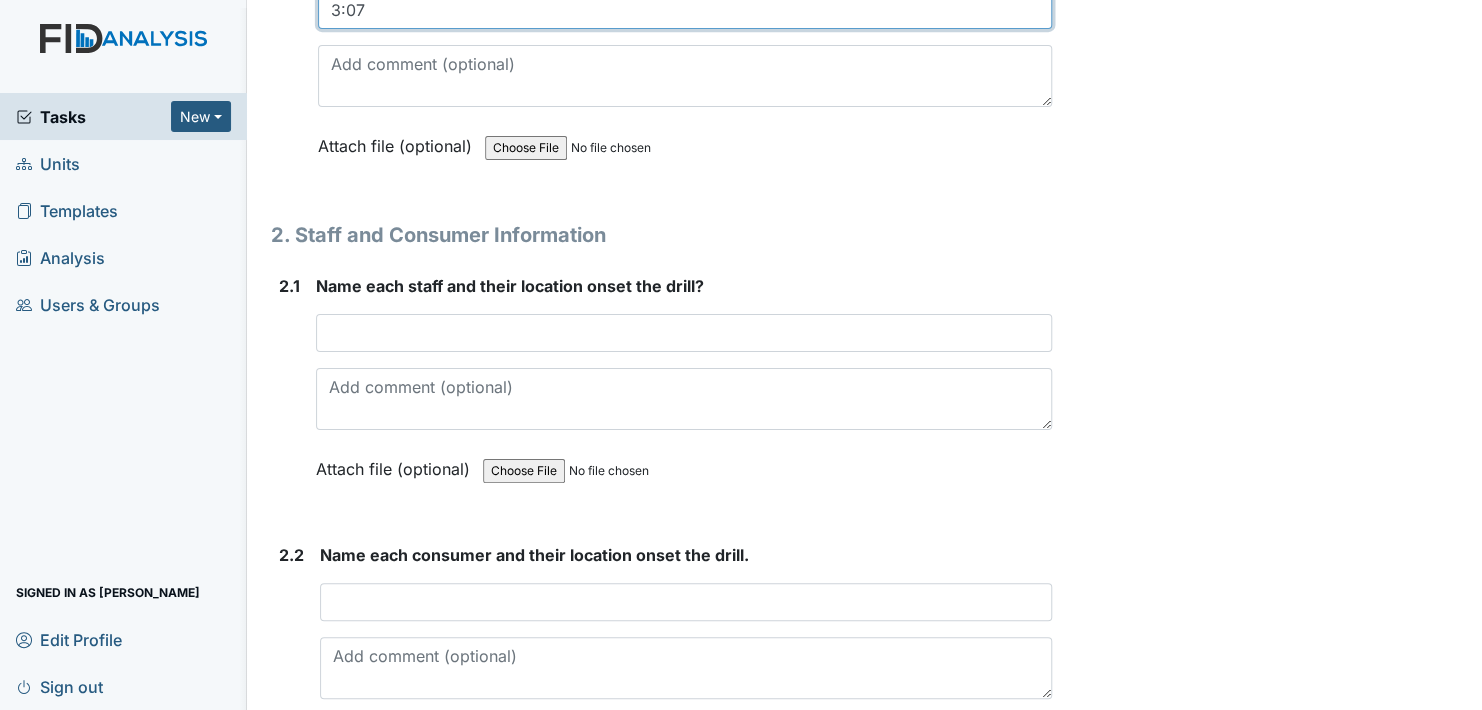type on "3:07" 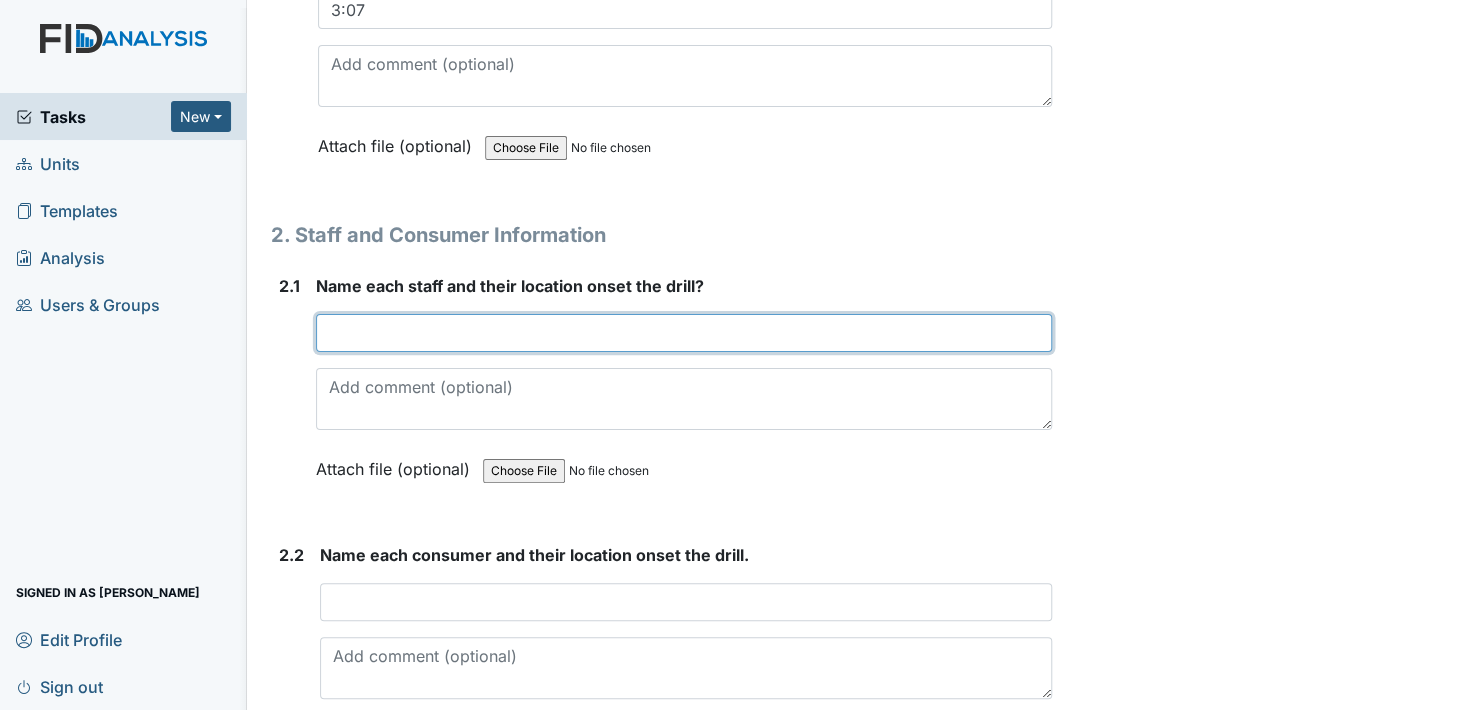 click at bounding box center (684, 333) 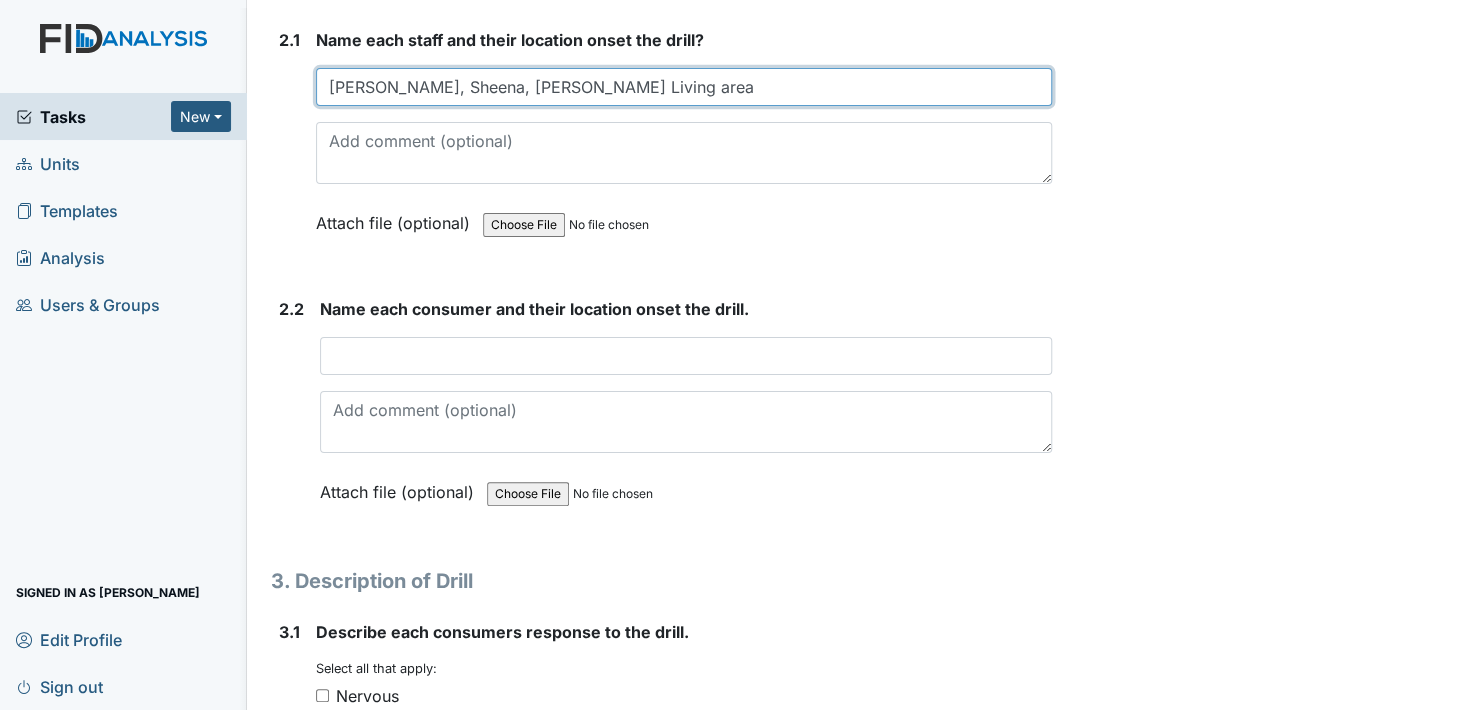 scroll, scrollTop: 1700, scrollLeft: 0, axis: vertical 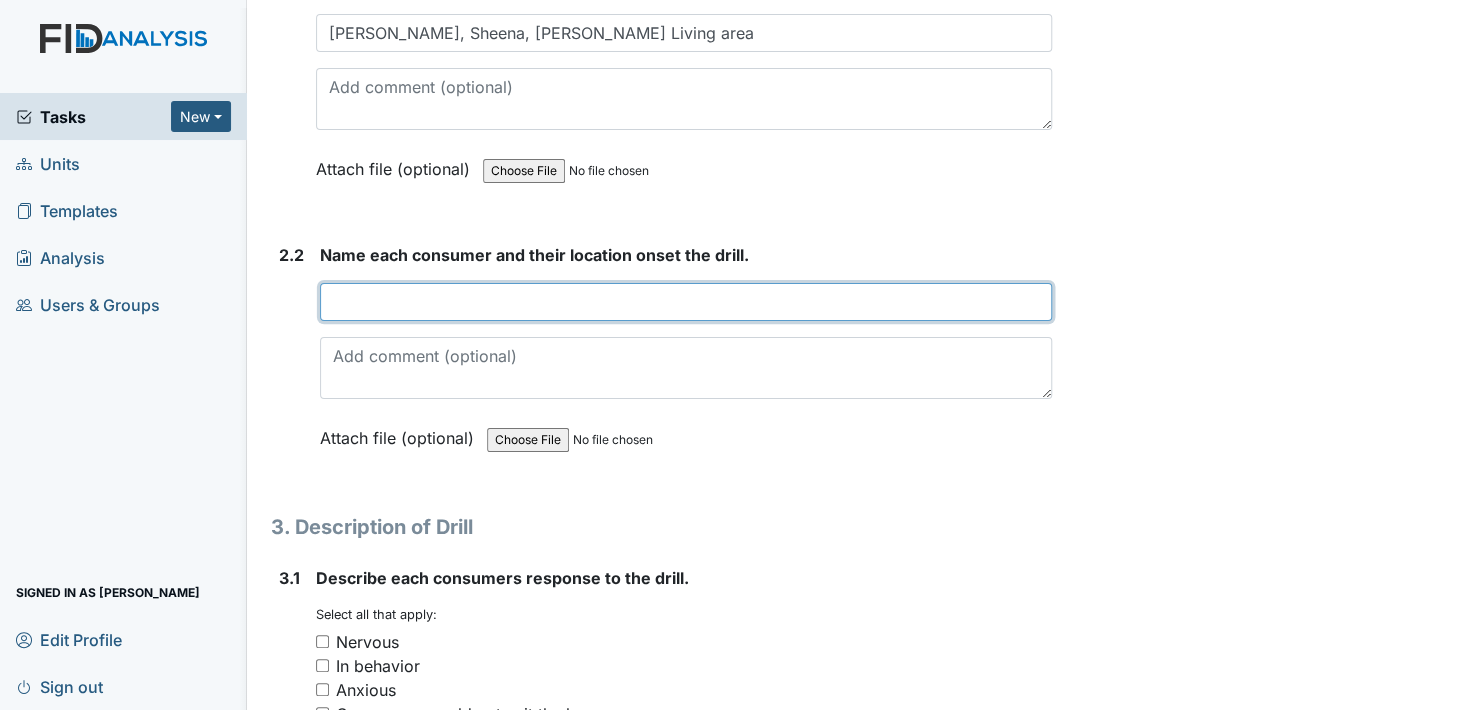 click at bounding box center [686, 302] 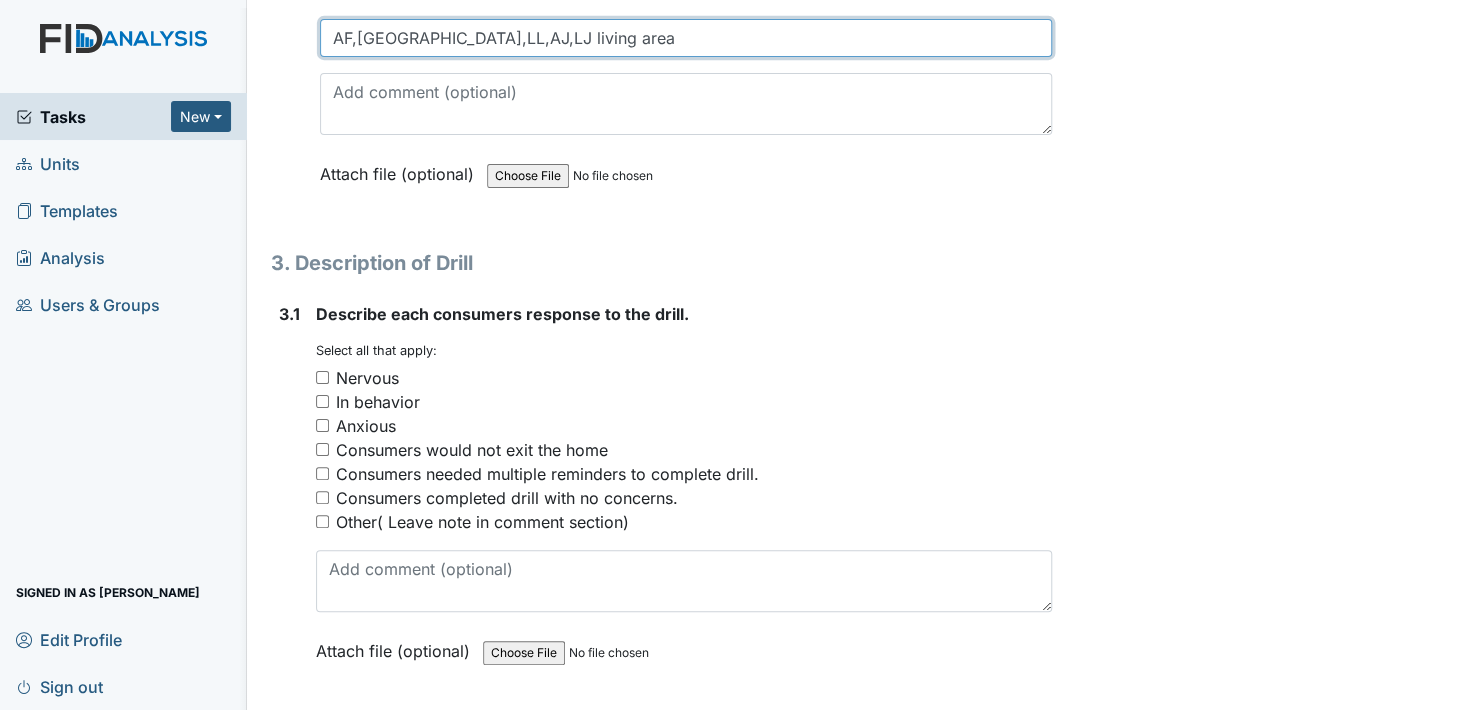 scroll, scrollTop: 2000, scrollLeft: 0, axis: vertical 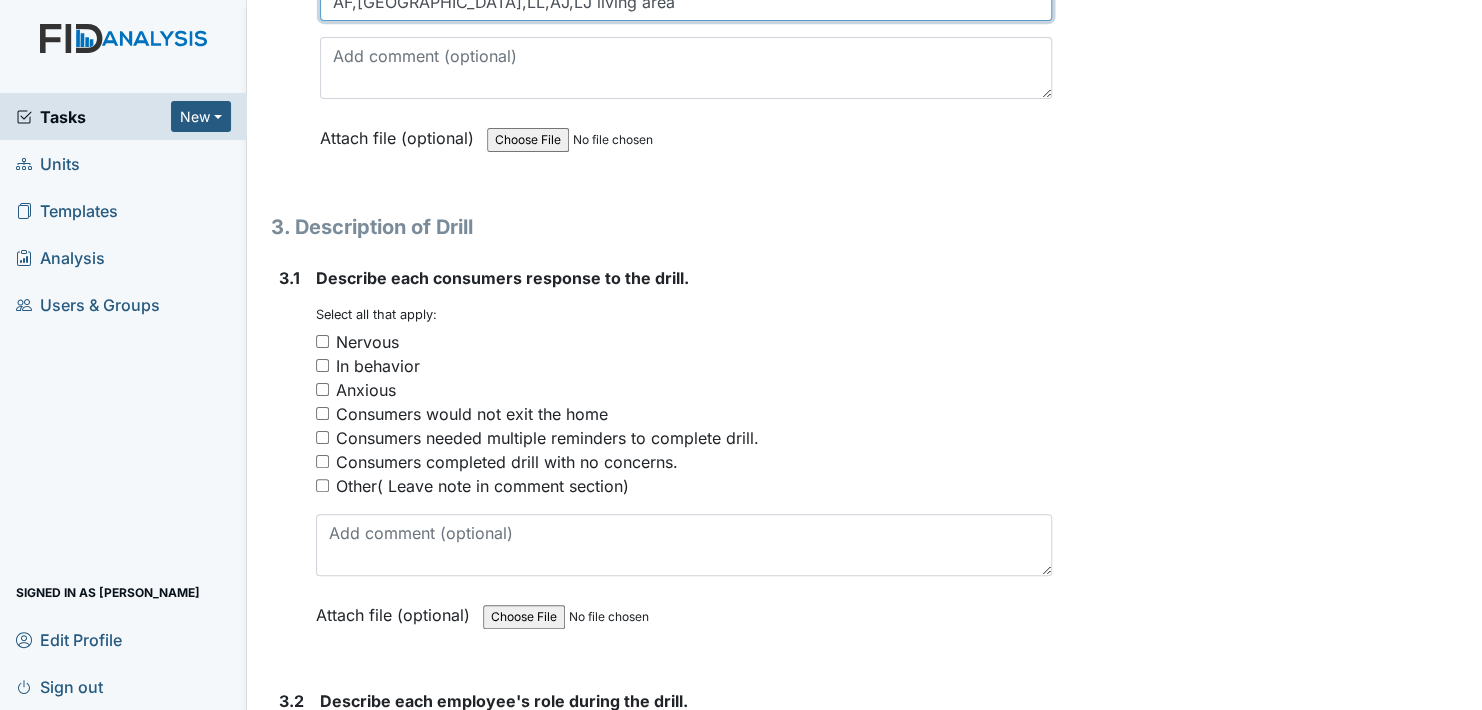 type on "AF,RS,LL,AJ,LJ living area" 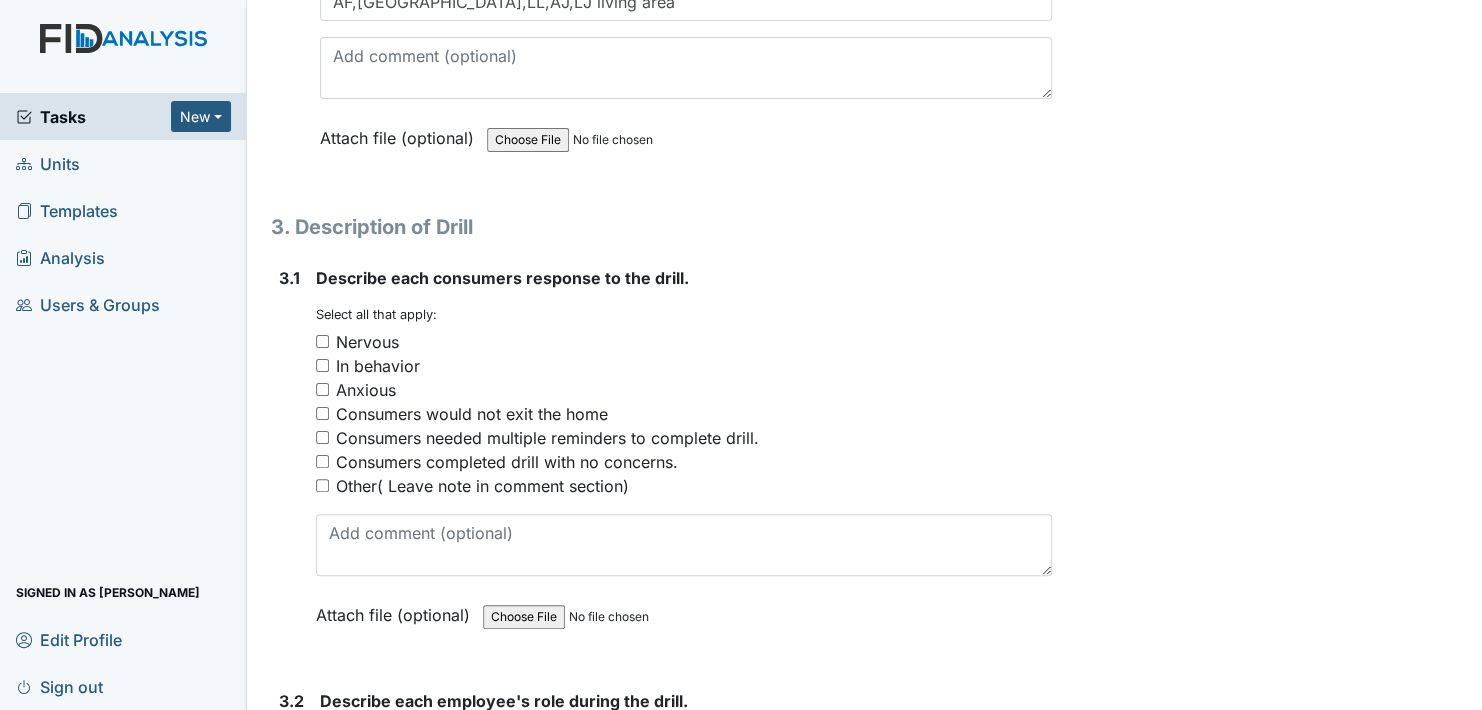 drag, startPoint x: 318, startPoint y: 451, endPoint x: 333, endPoint y: 450, distance: 15.033297 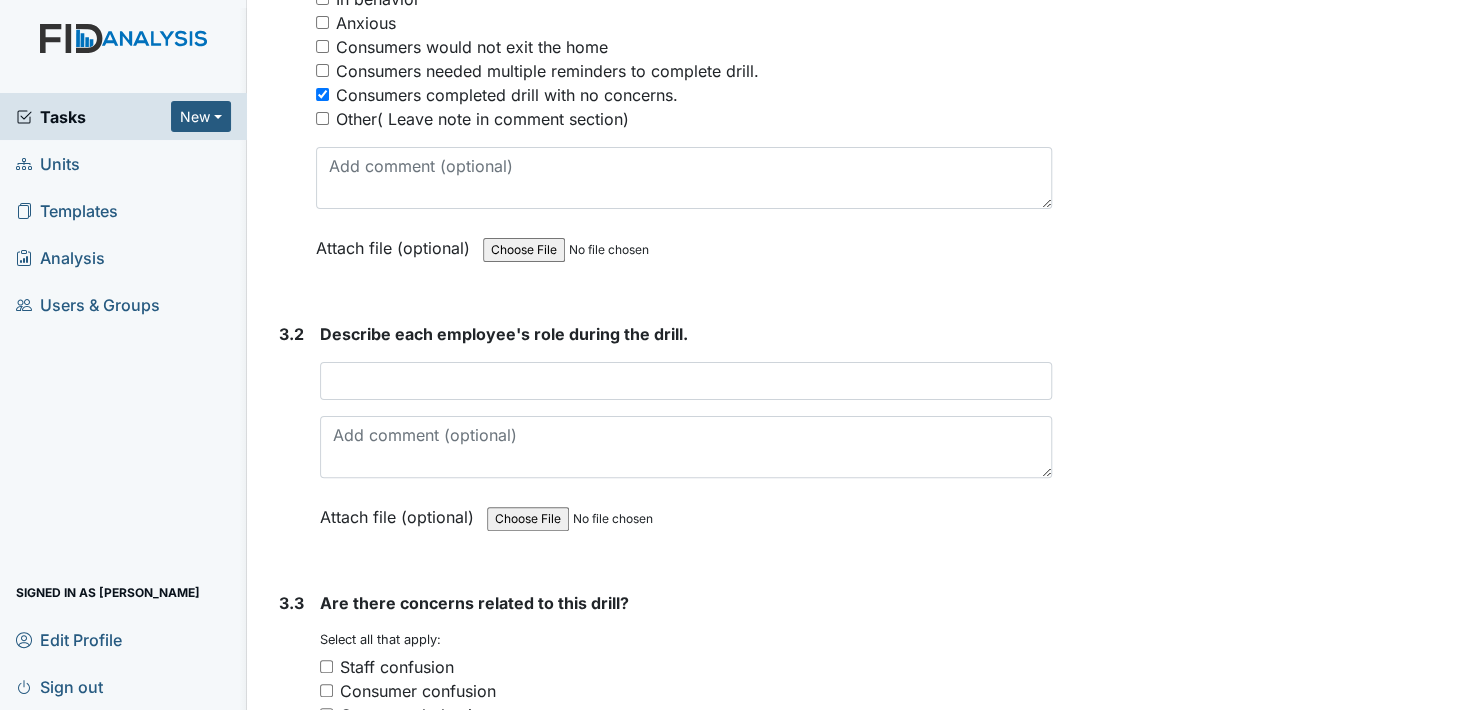 scroll, scrollTop: 2400, scrollLeft: 0, axis: vertical 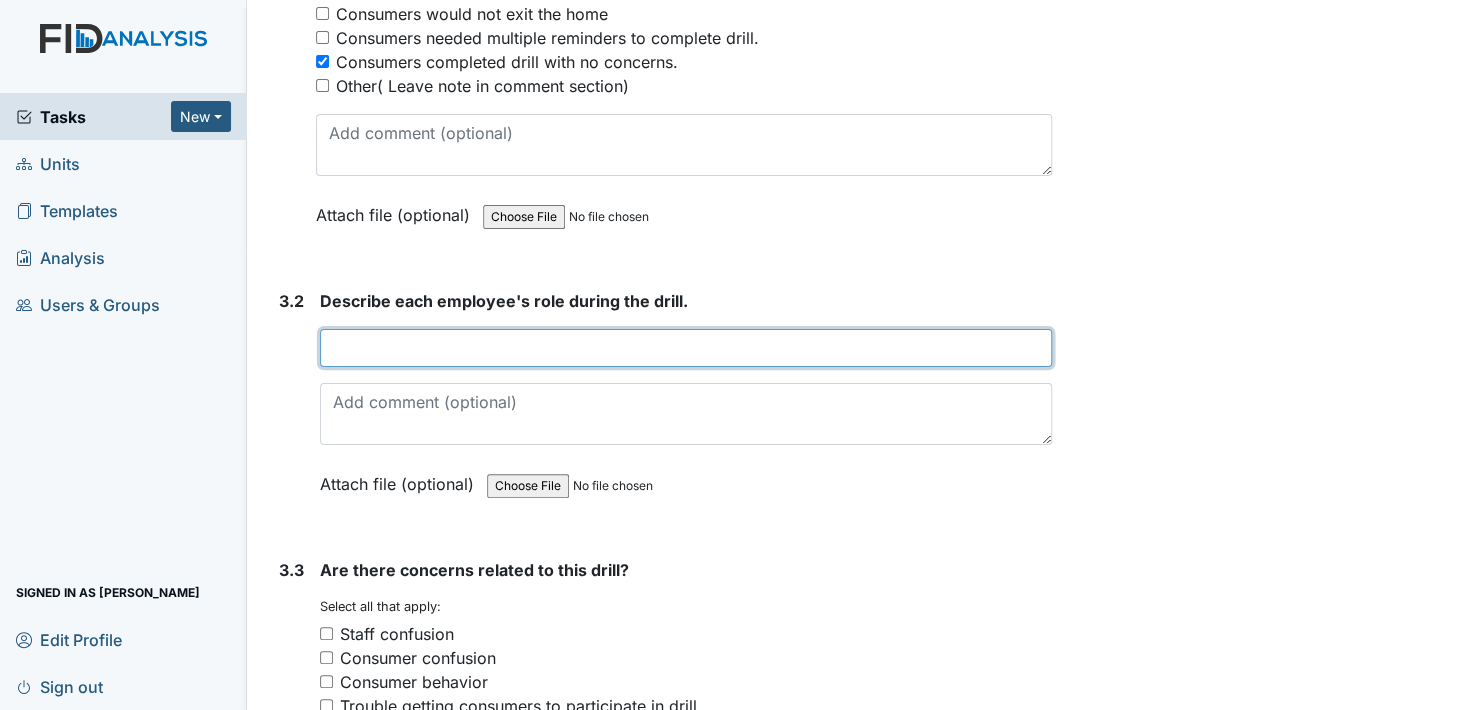 click at bounding box center [686, 348] 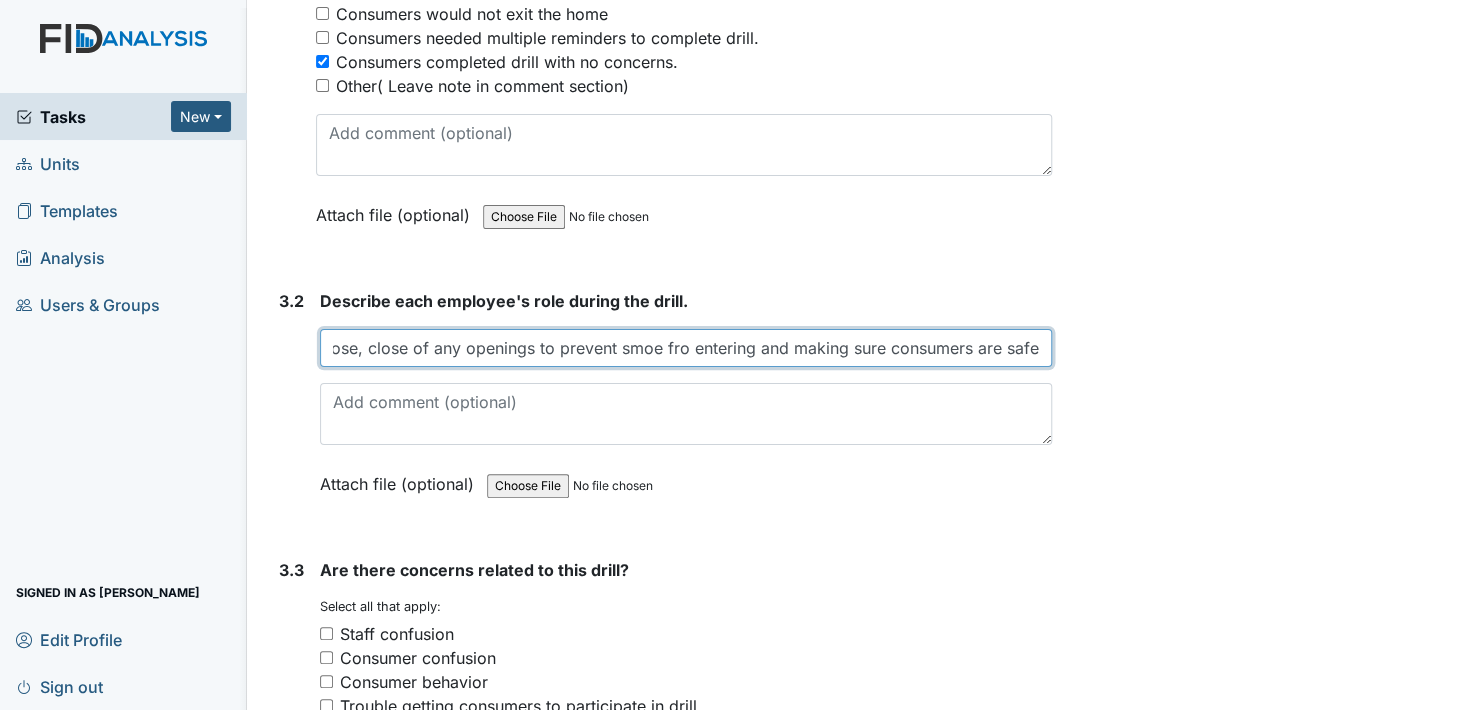 scroll, scrollTop: 0, scrollLeft: 305, axis: horizontal 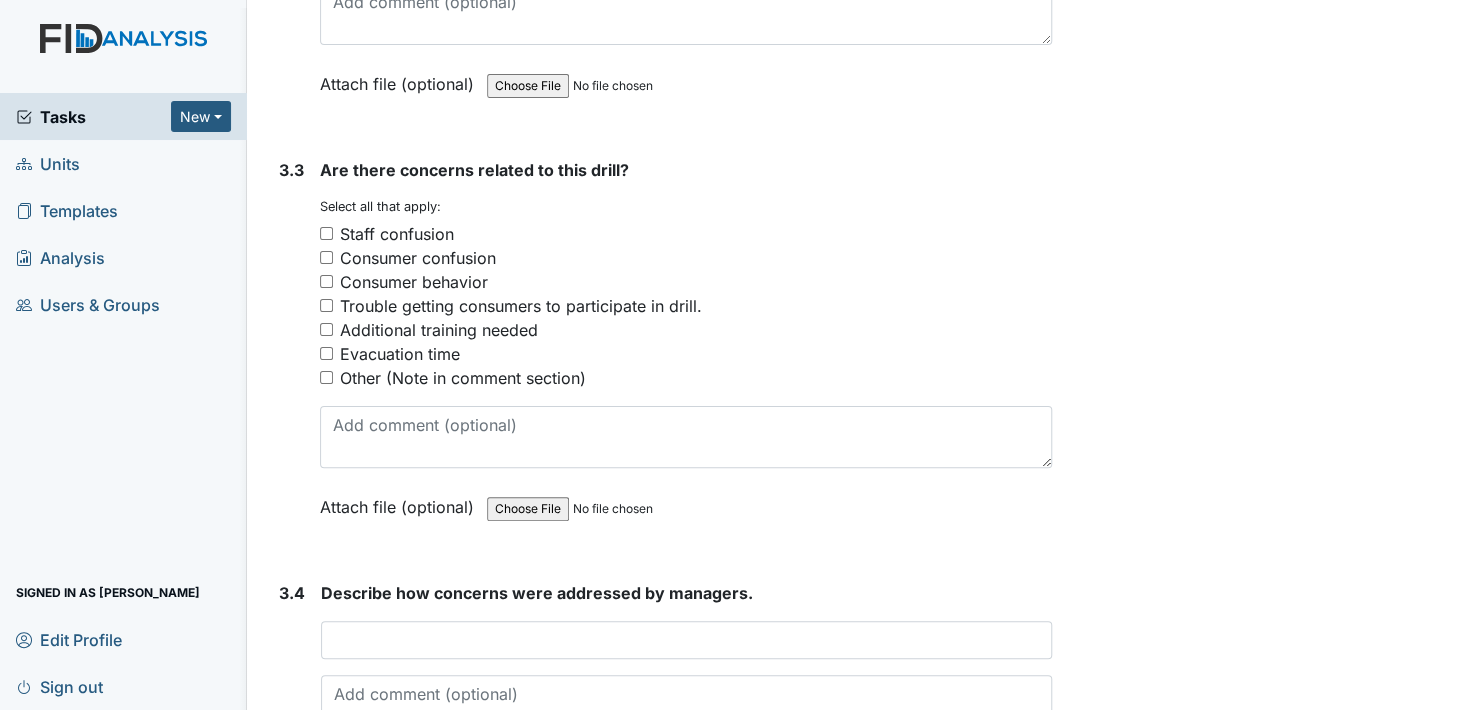 type on "Making sure windows and doors are close, close of any openings to prevent smoke from entering and making sure consumers are safe" 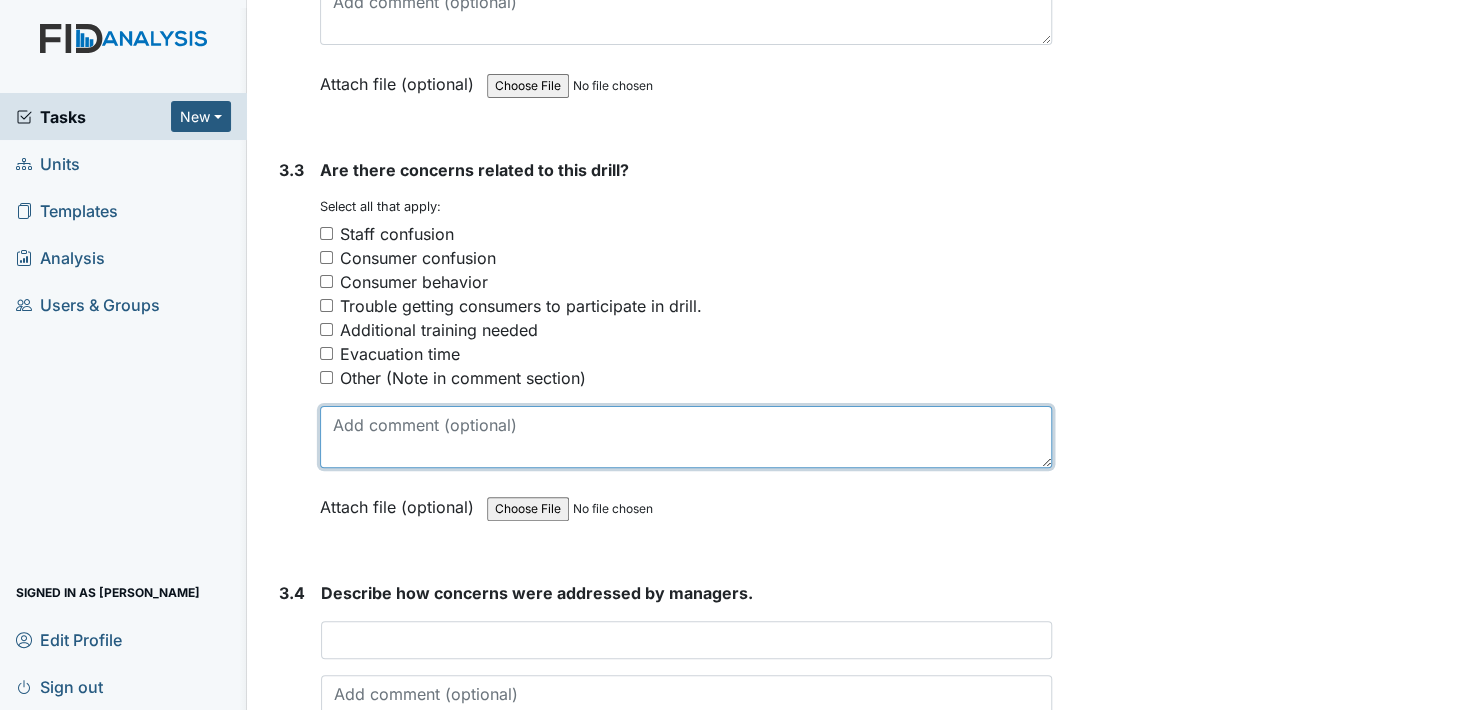 scroll, scrollTop: 0, scrollLeft: 0, axis: both 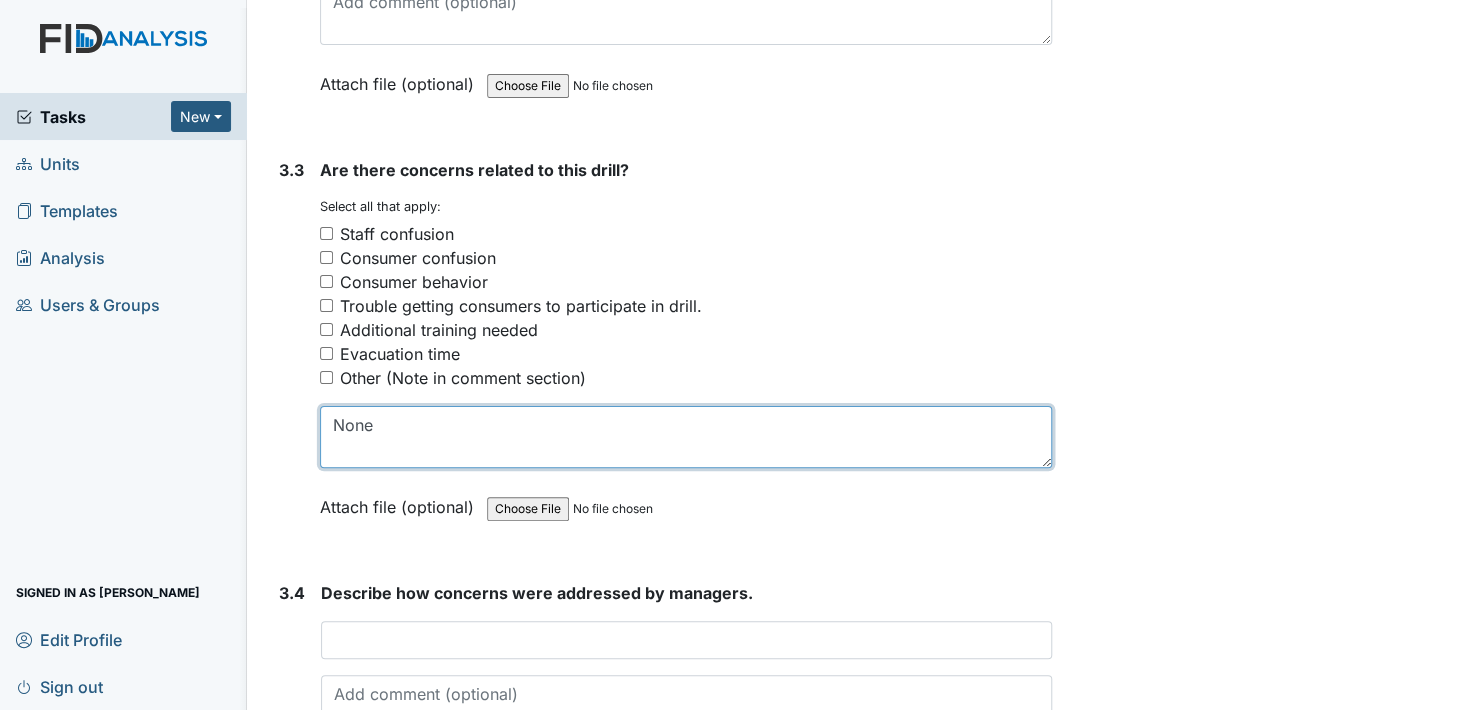 type on "None" 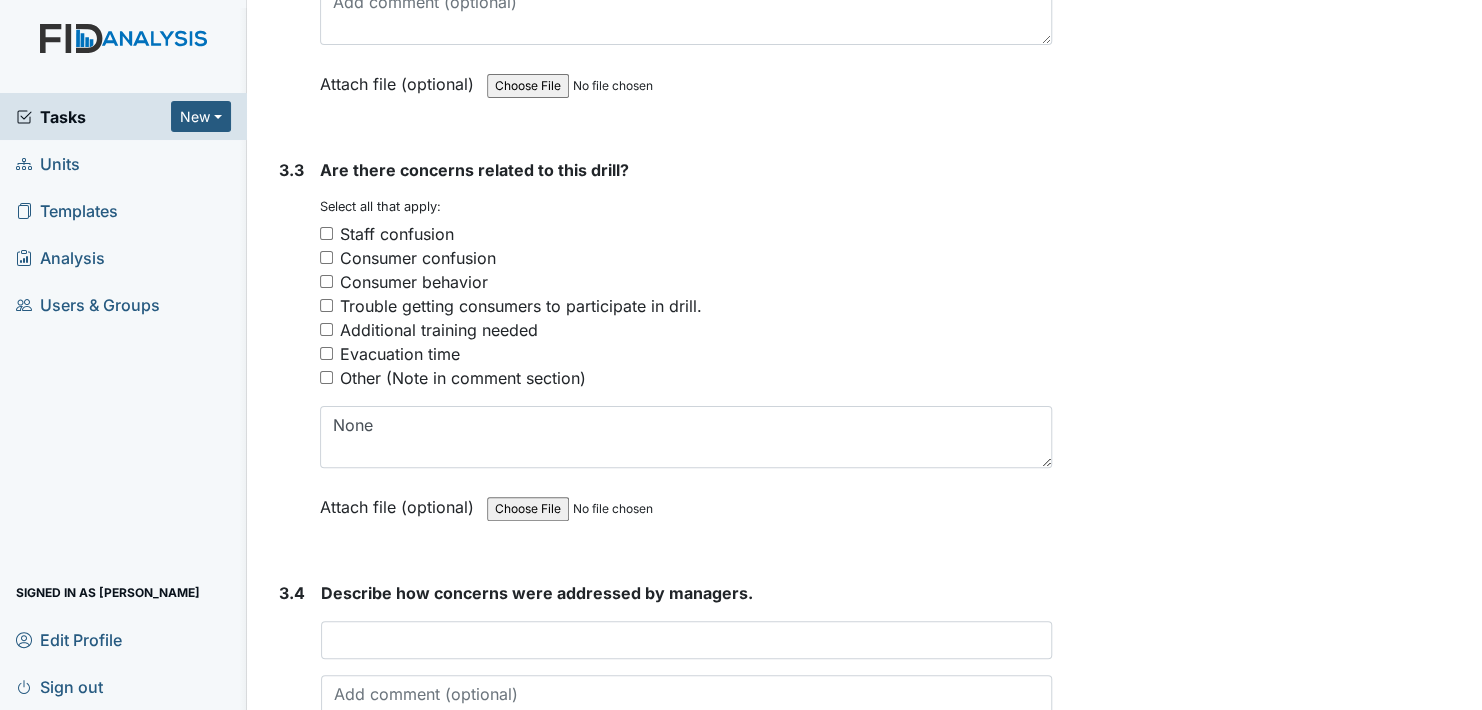 click on "Archive Task
×
Are you sure you want to archive this task? It will appear as incomplete on reports.
Archive
Delete Task
×
Are you sure you want to delete this task?
Delete
Save
Veronica Cobb assigned on Jul 24, 2025." at bounding box center (1270, -874) 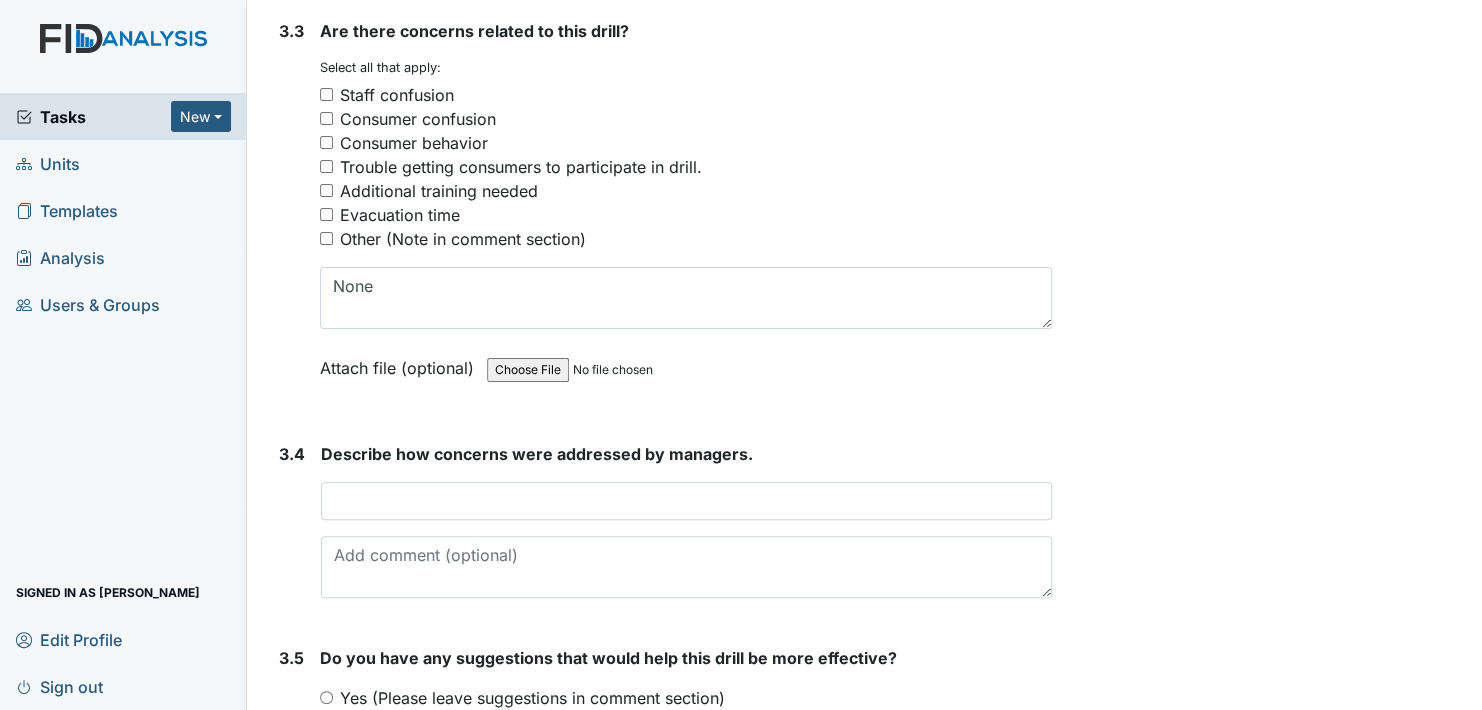 scroll, scrollTop: 2932, scrollLeft: 0, axis: vertical 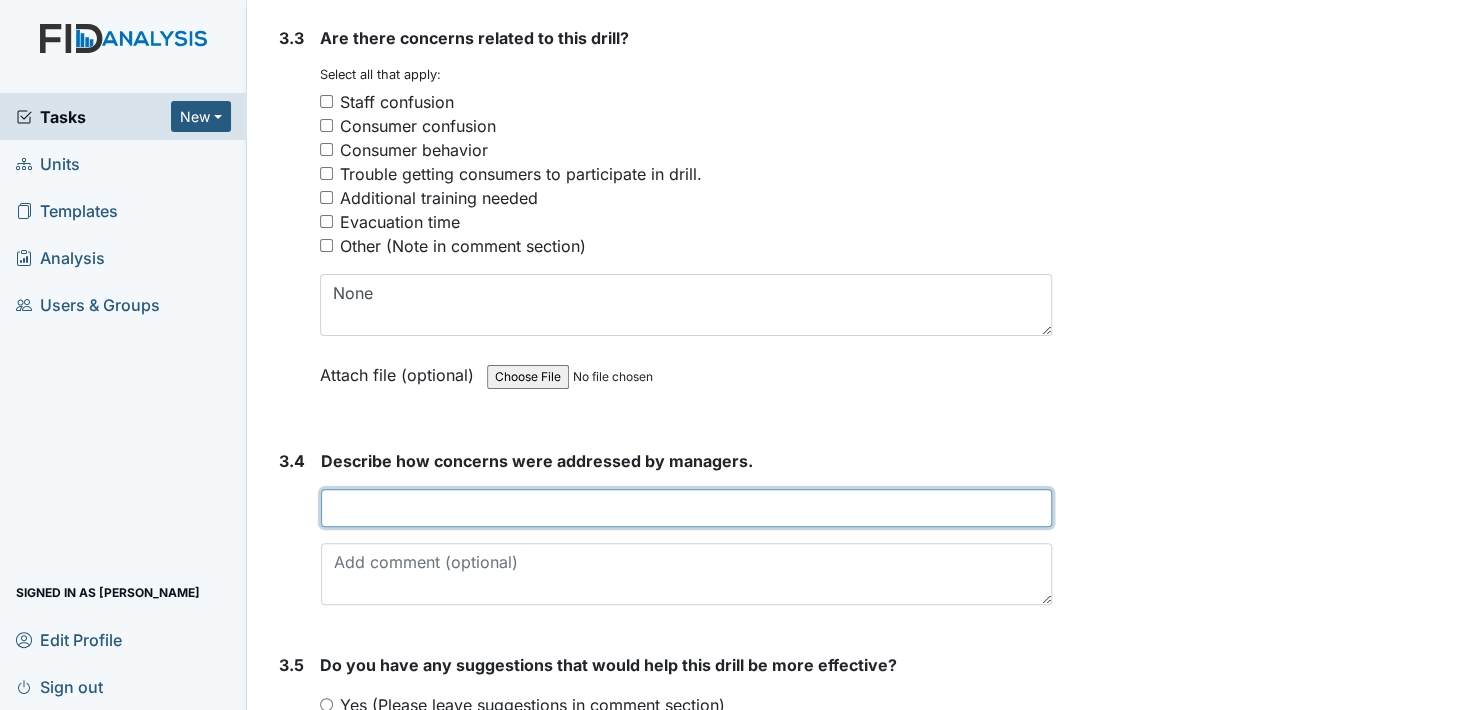 click at bounding box center (686, 508) 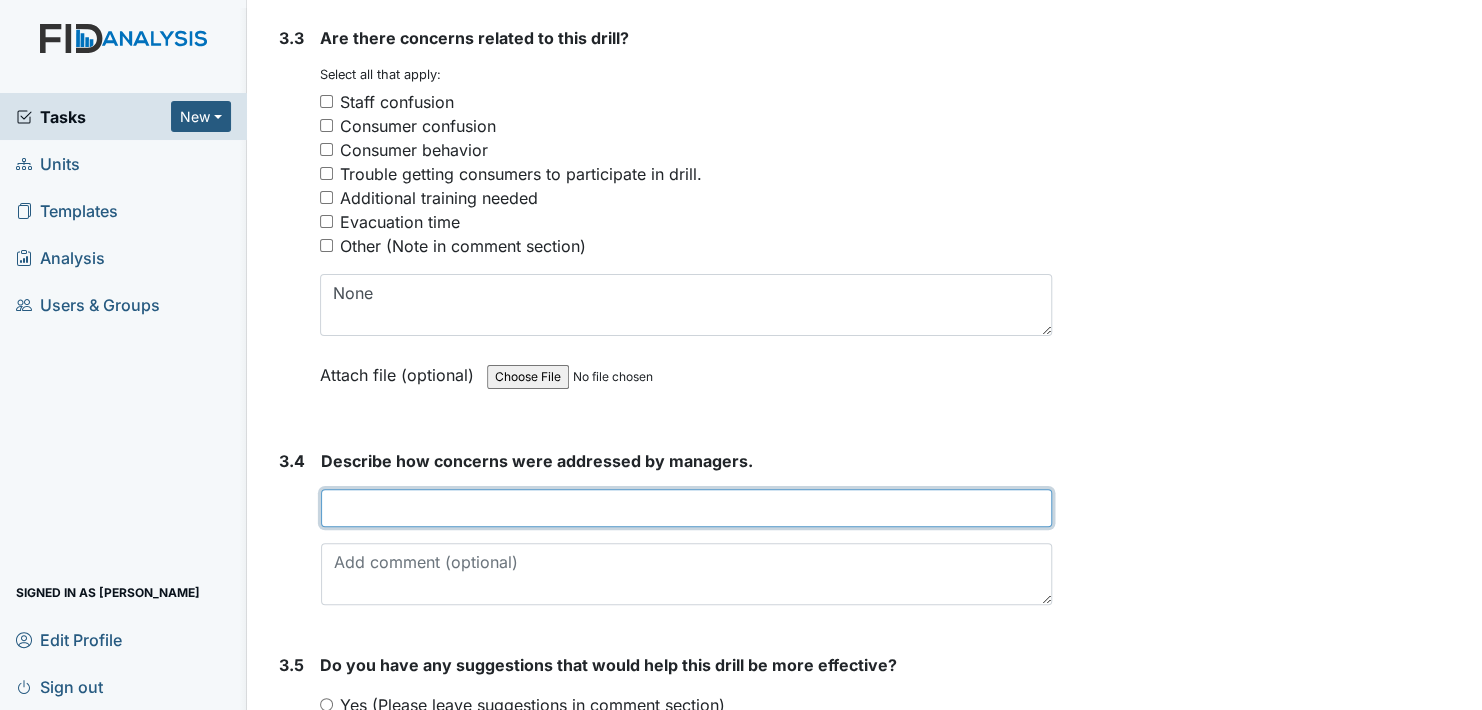 type on "N/A" 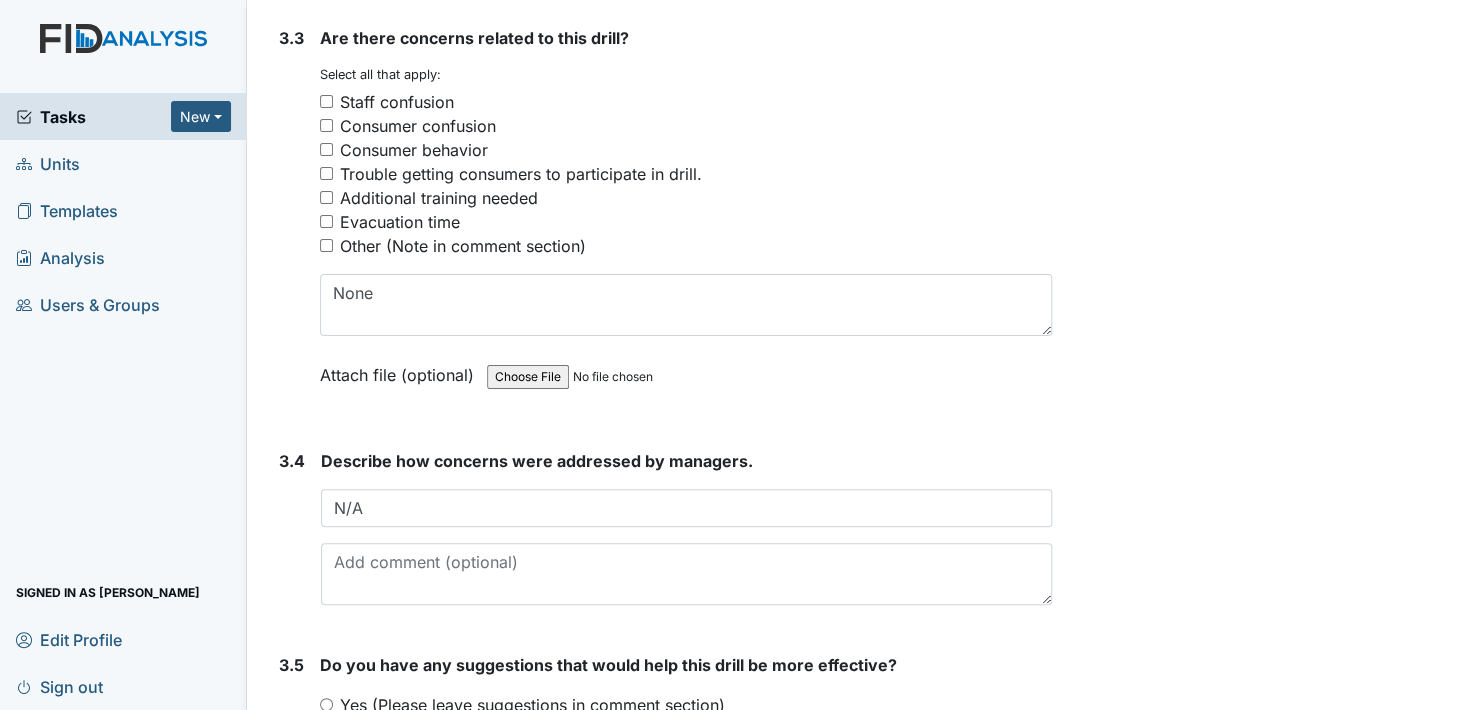 drag, startPoint x: 1268, startPoint y: 349, endPoint x: 1263, endPoint y: 396, distance: 47.26521 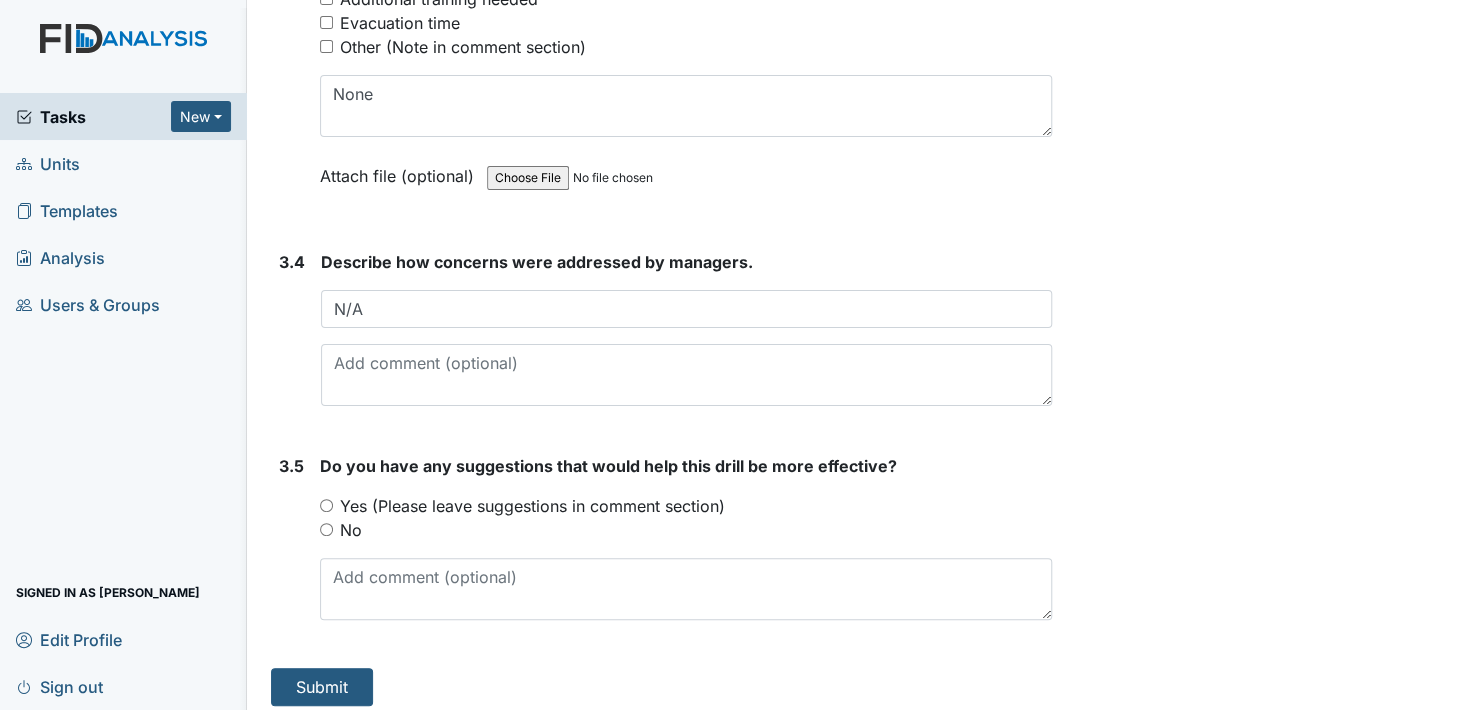 scroll, scrollTop: 3132, scrollLeft: 0, axis: vertical 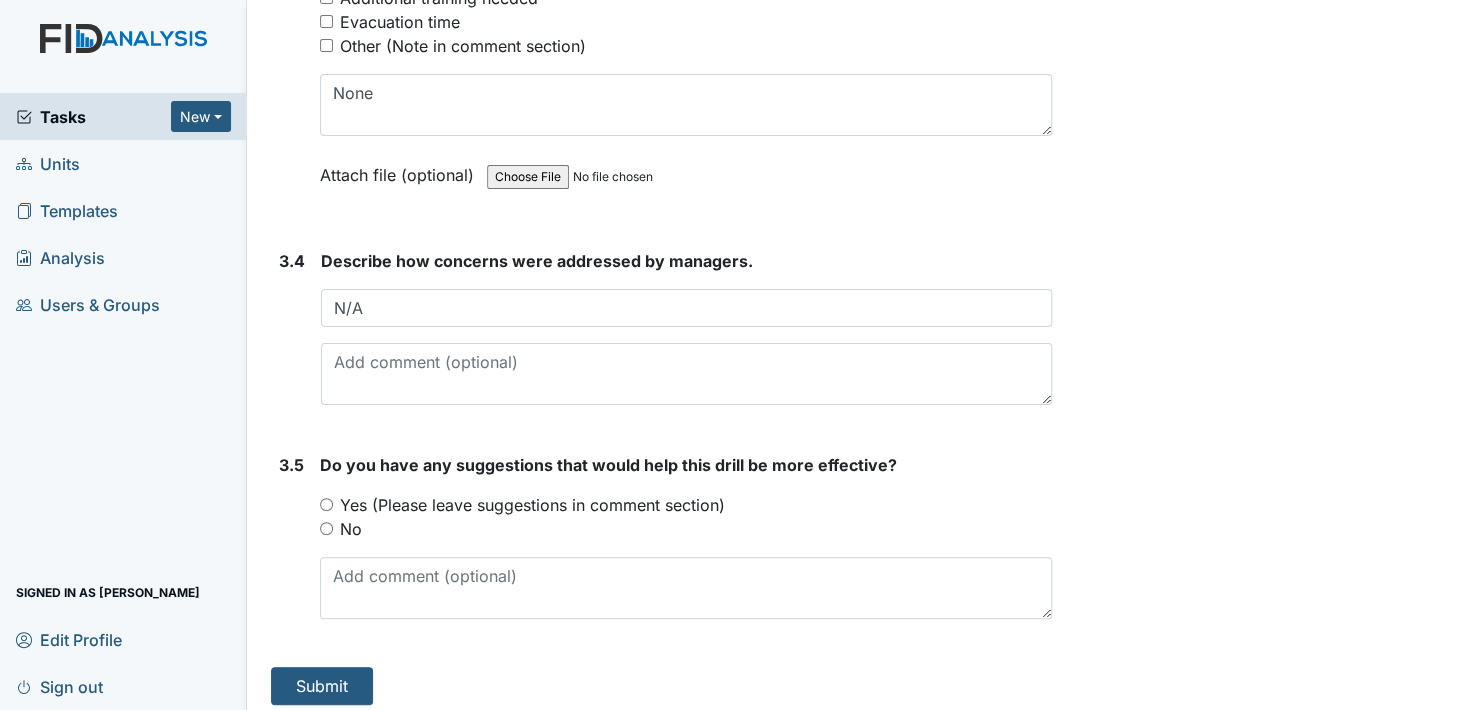 click on "No" at bounding box center [326, 528] 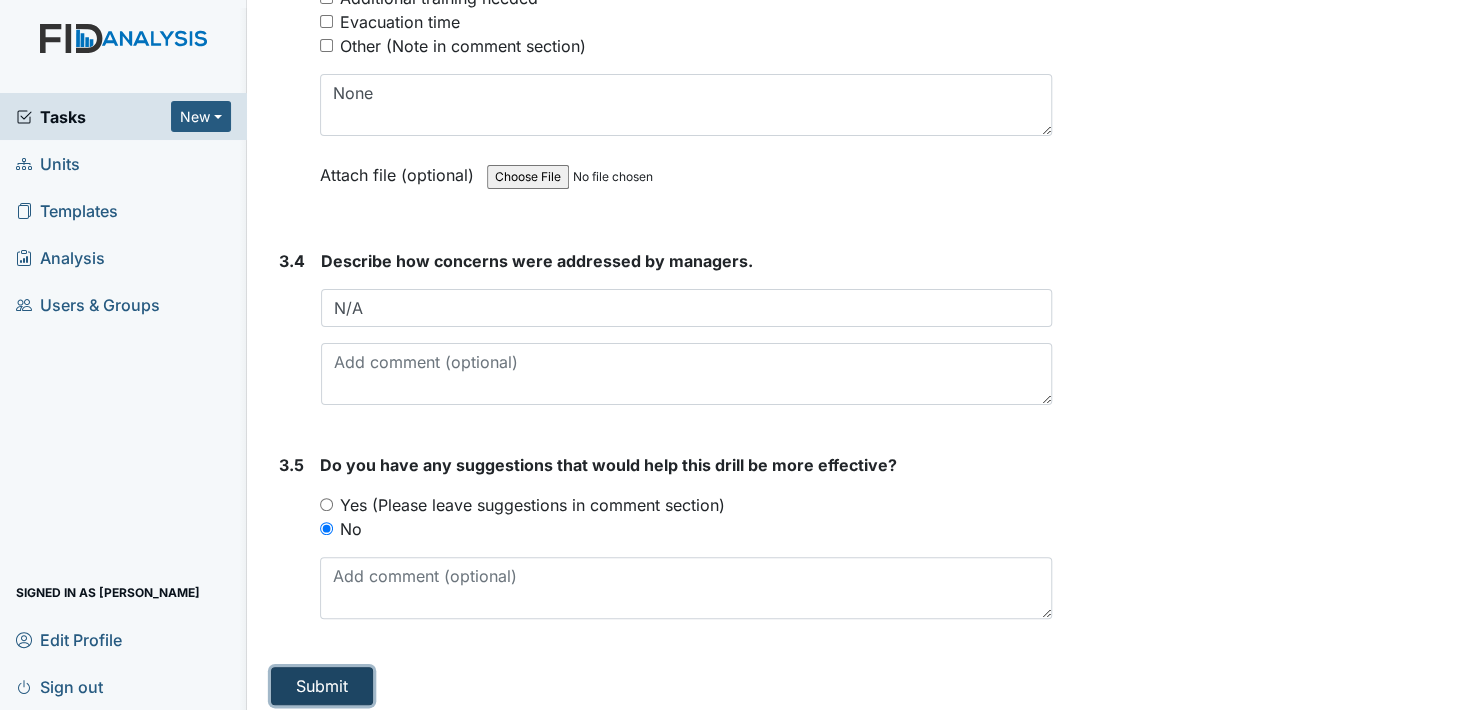click on "Submit" at bounding box center [322, 686] 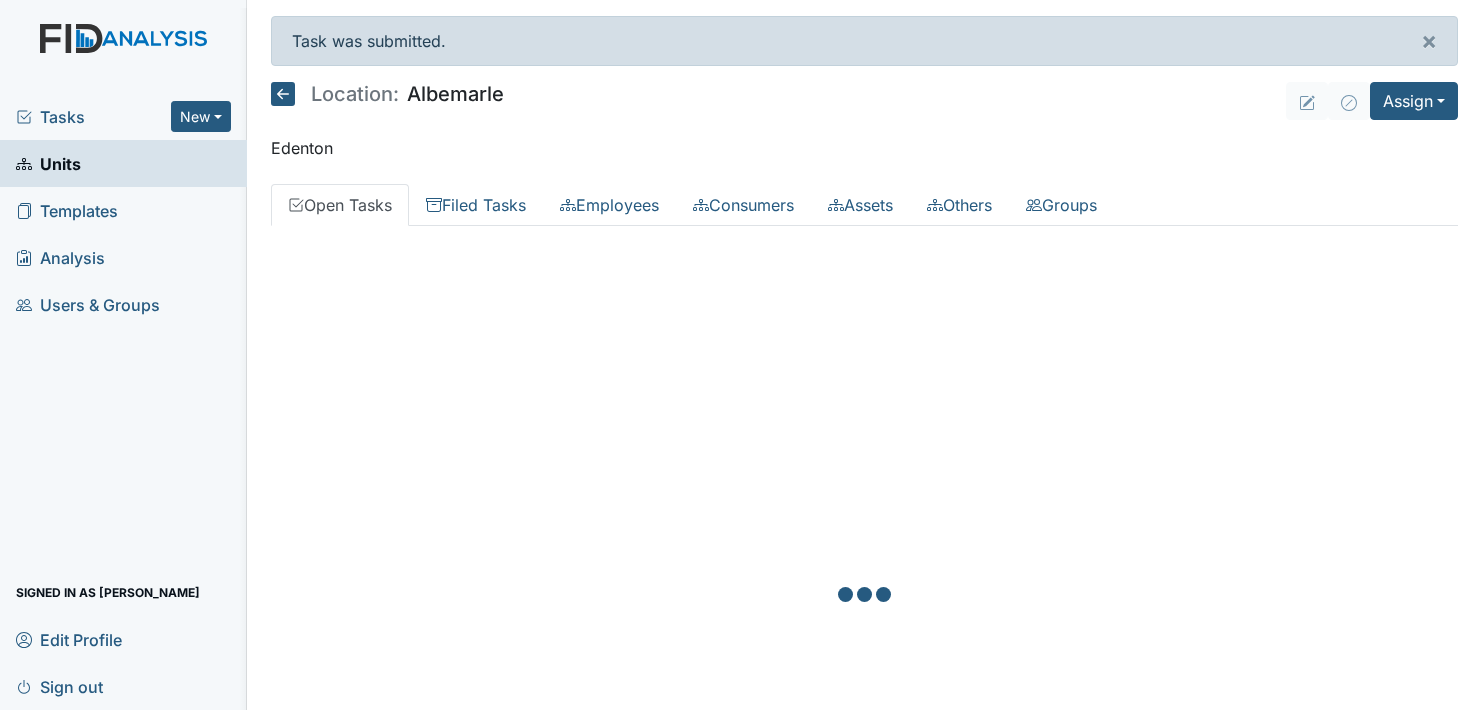 scroll, scrollTop: 0, scrollLeft: 0, axis: both 